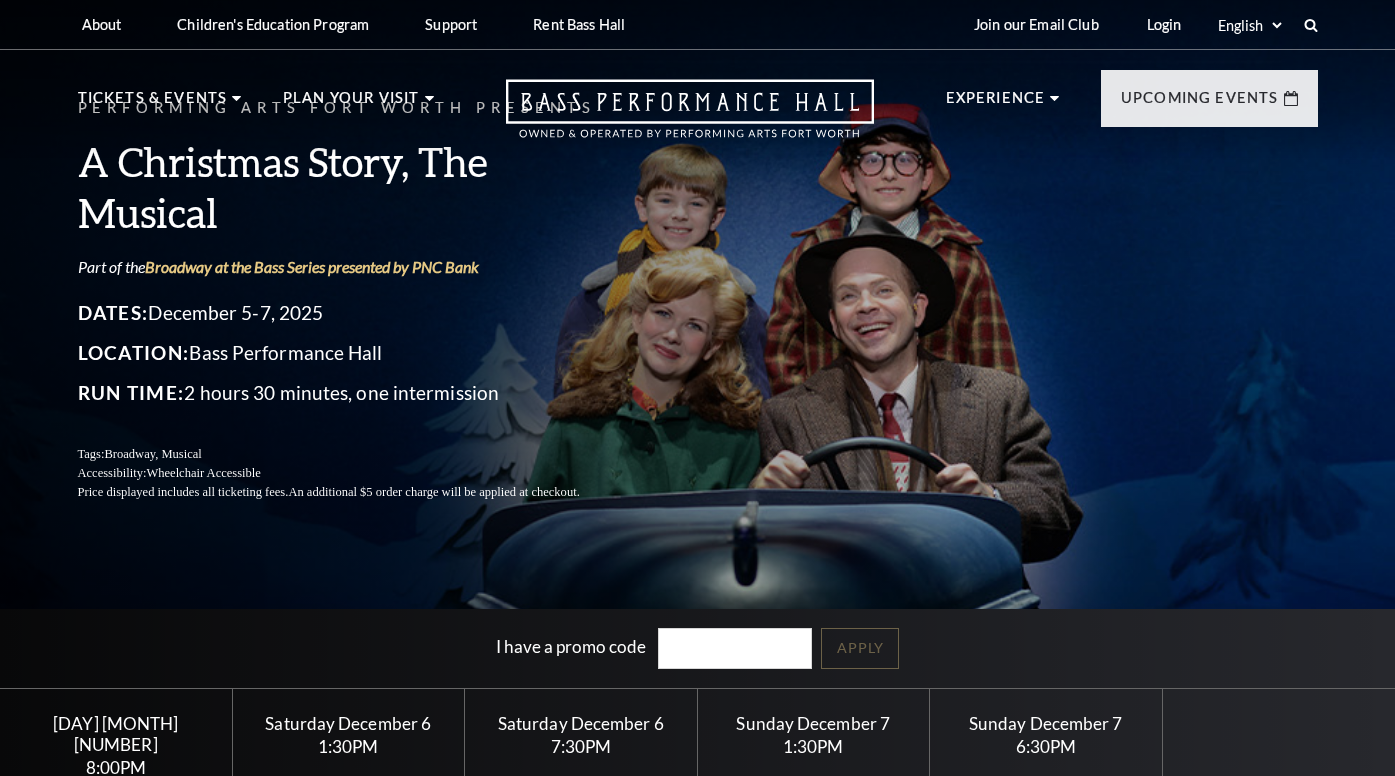 scroll, scrollTop: 0, scrollLeft: 0, axis: both 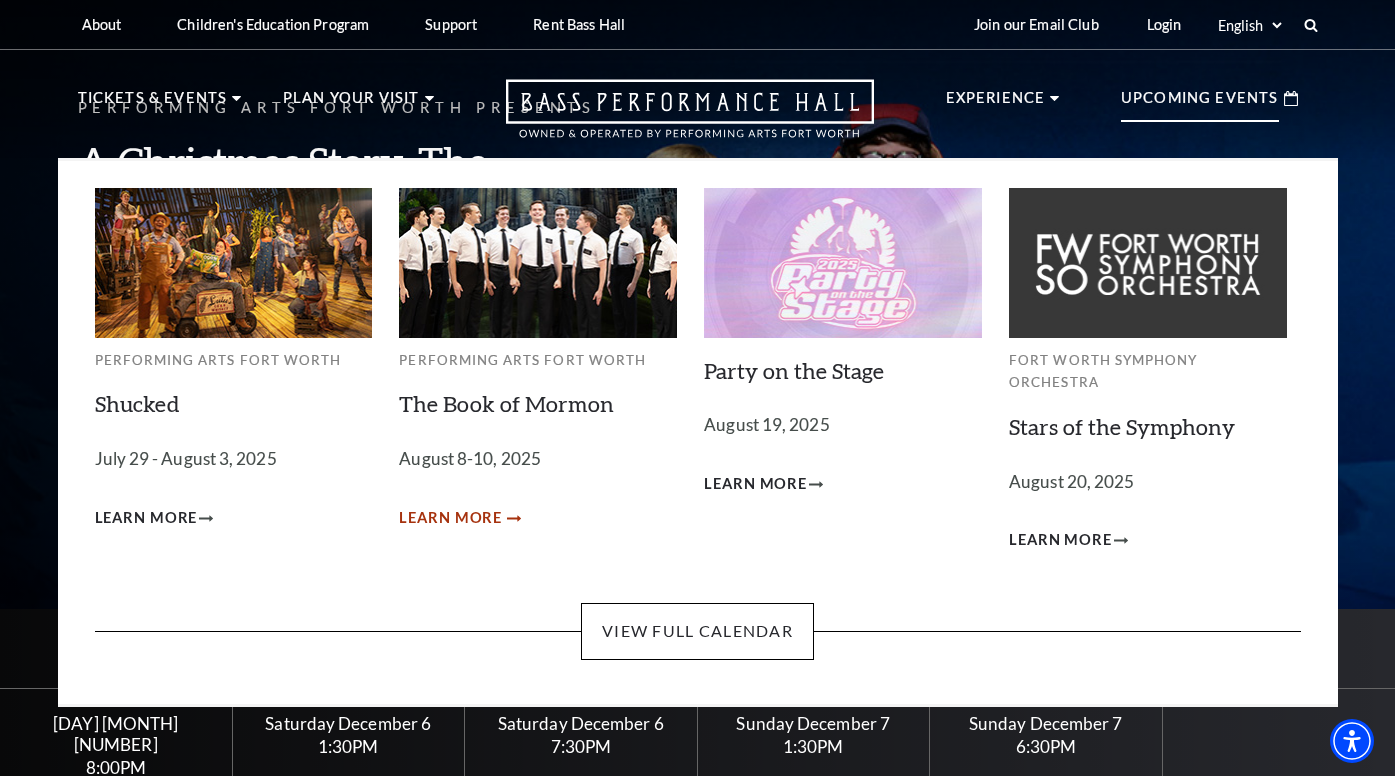 click on "Learn More" at bounding box center (450, 518) 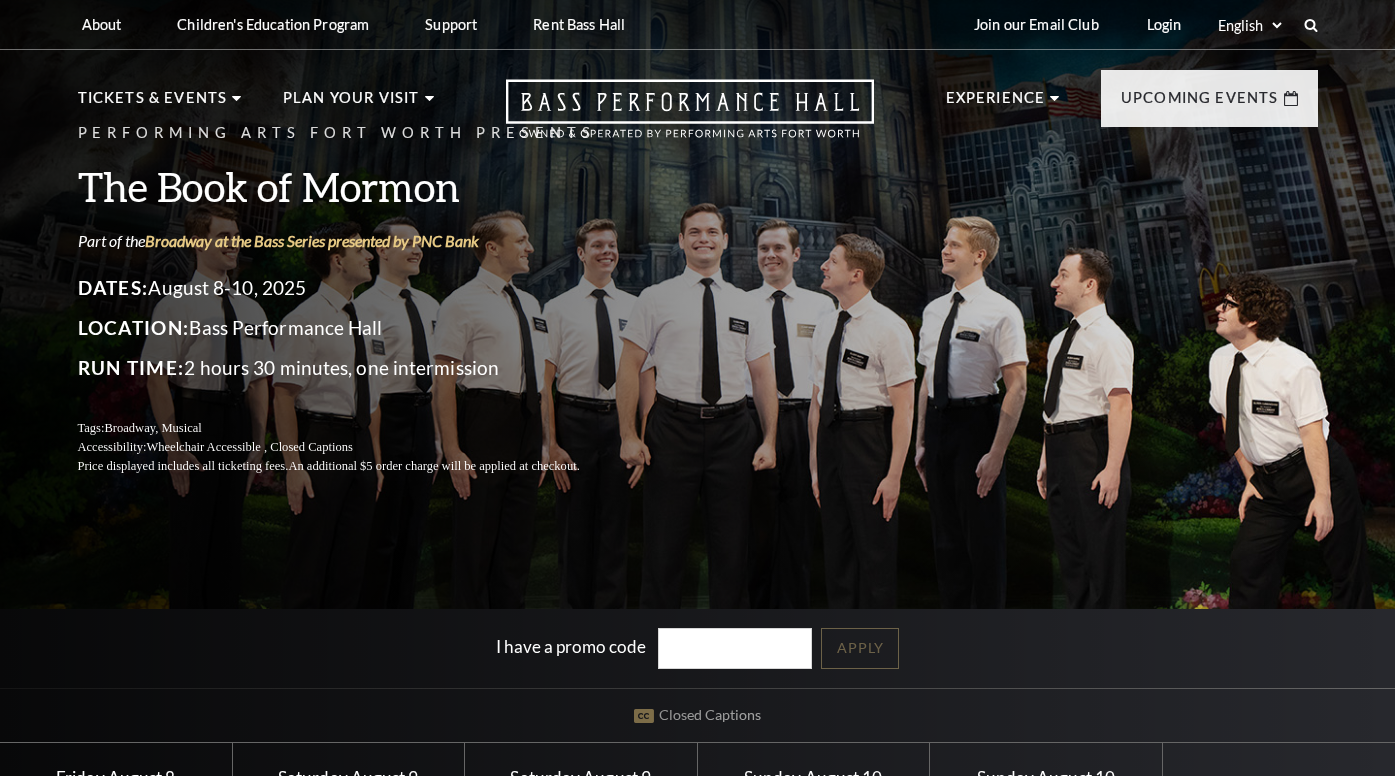 scroll, scrollTop: 0, scrollLeft: 0, axis: both 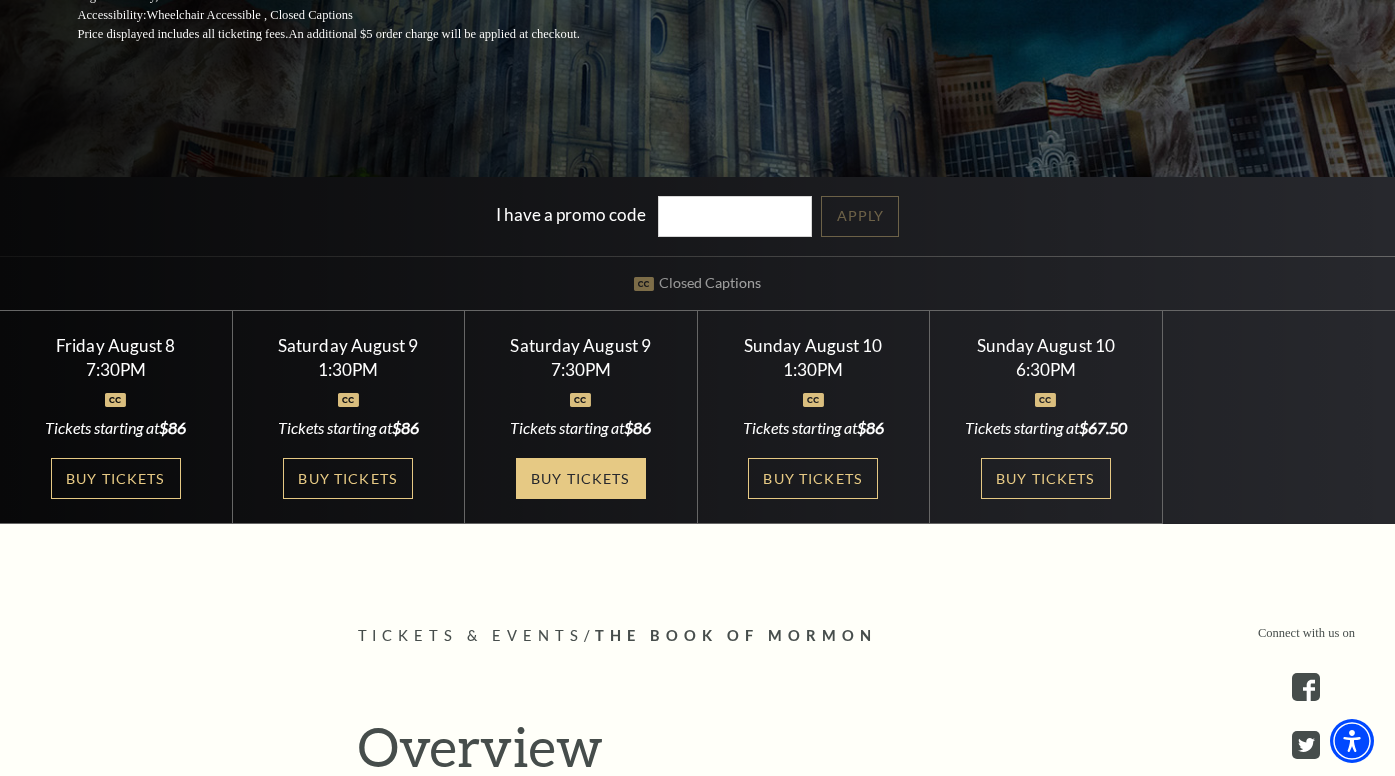 click on "Buy Tickets" at bounding box center (581, 478) 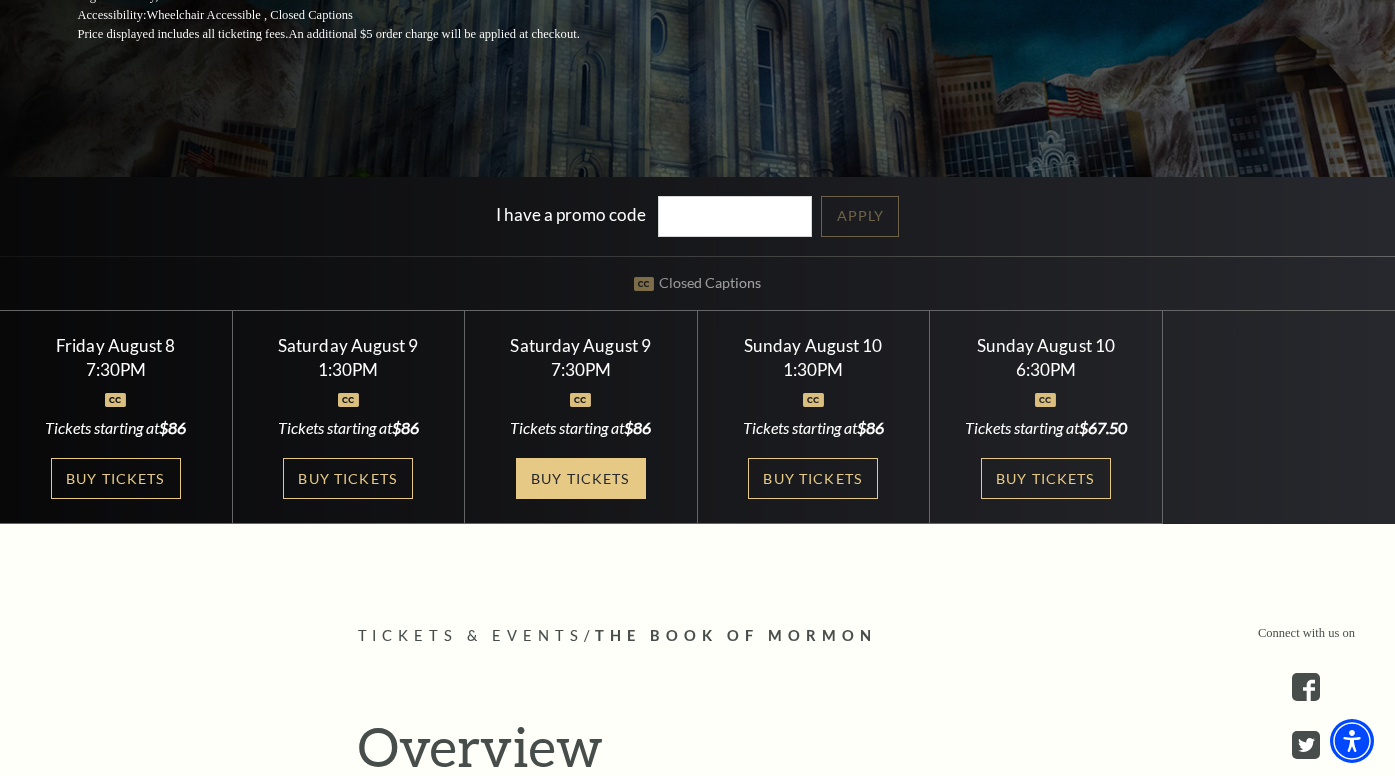 click on "Buy Tickets" at bounding box center [581, 478] 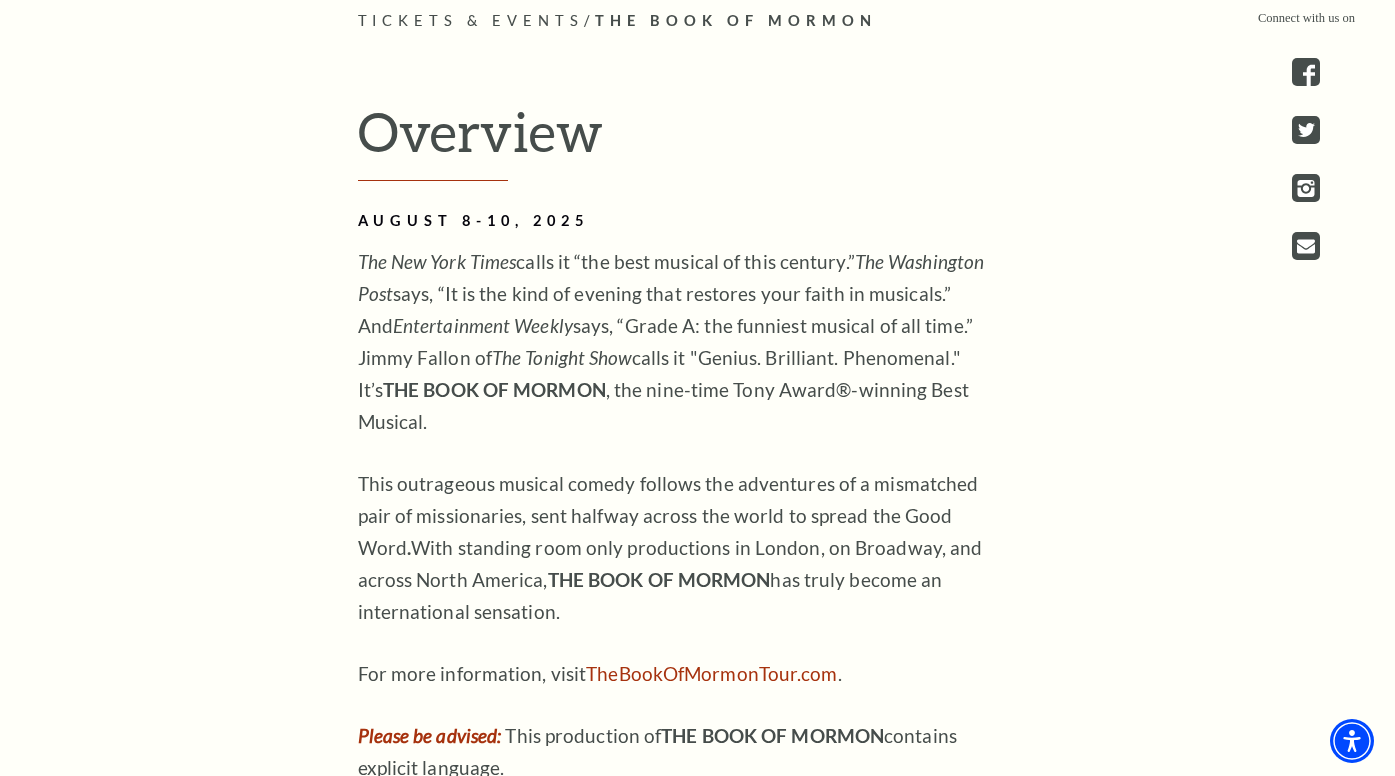 scroll, scrollTop: 1127, scrollLeft: 0, axis: vertical 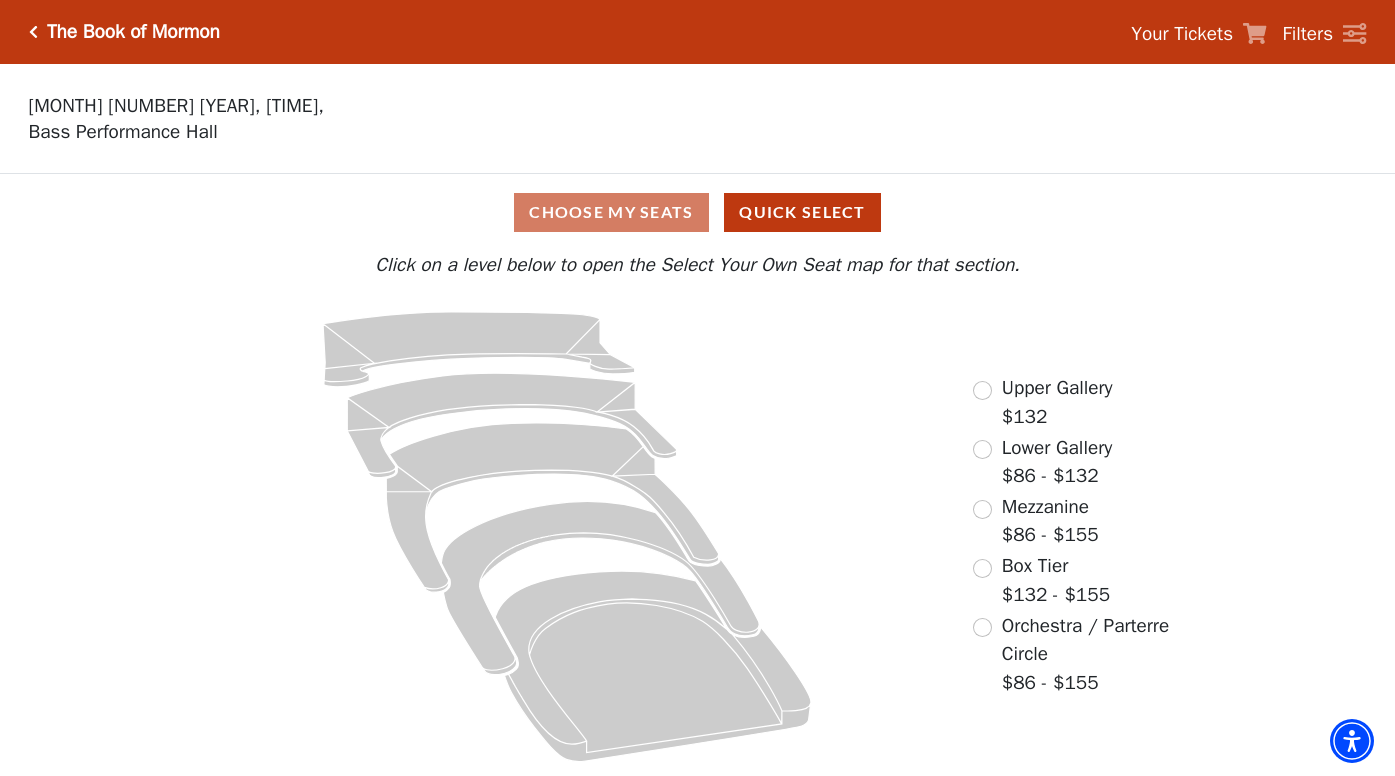 click on "Orchestra / Parterre Circle $86 - $155" at bounding box center [1089, 655] 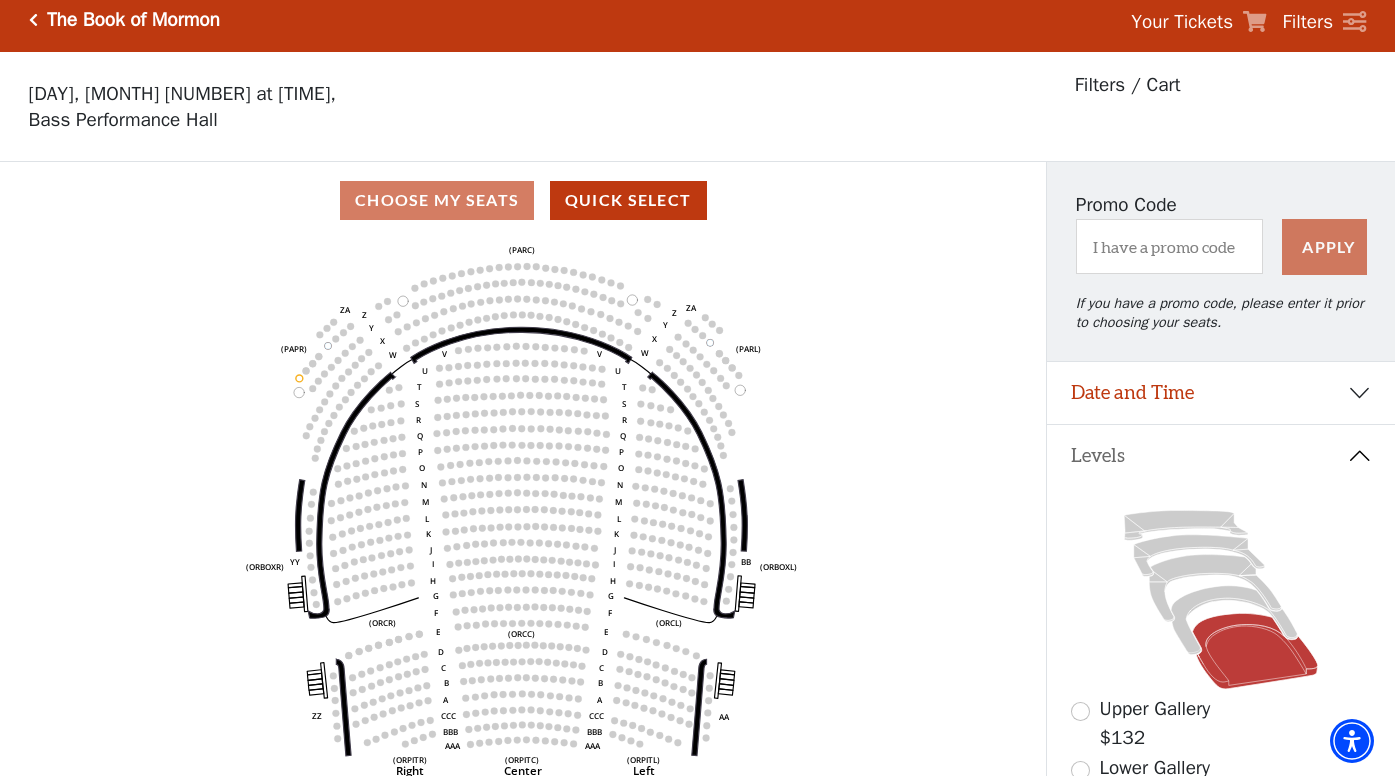 scroll, scrollTop: 1, scrollLeft: 0, axis: vertical 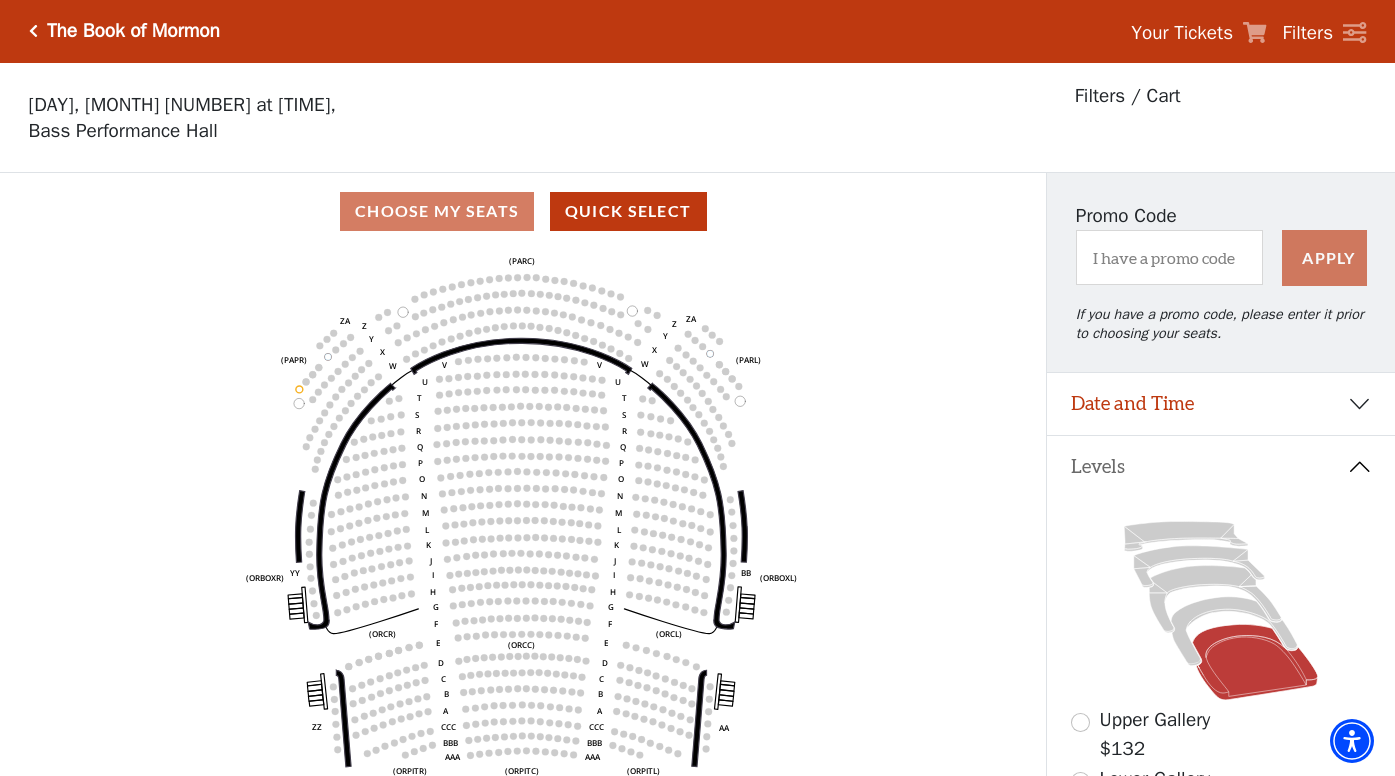 click on "Choose My Seats
Quick Select" at bounding box center (523, 211) 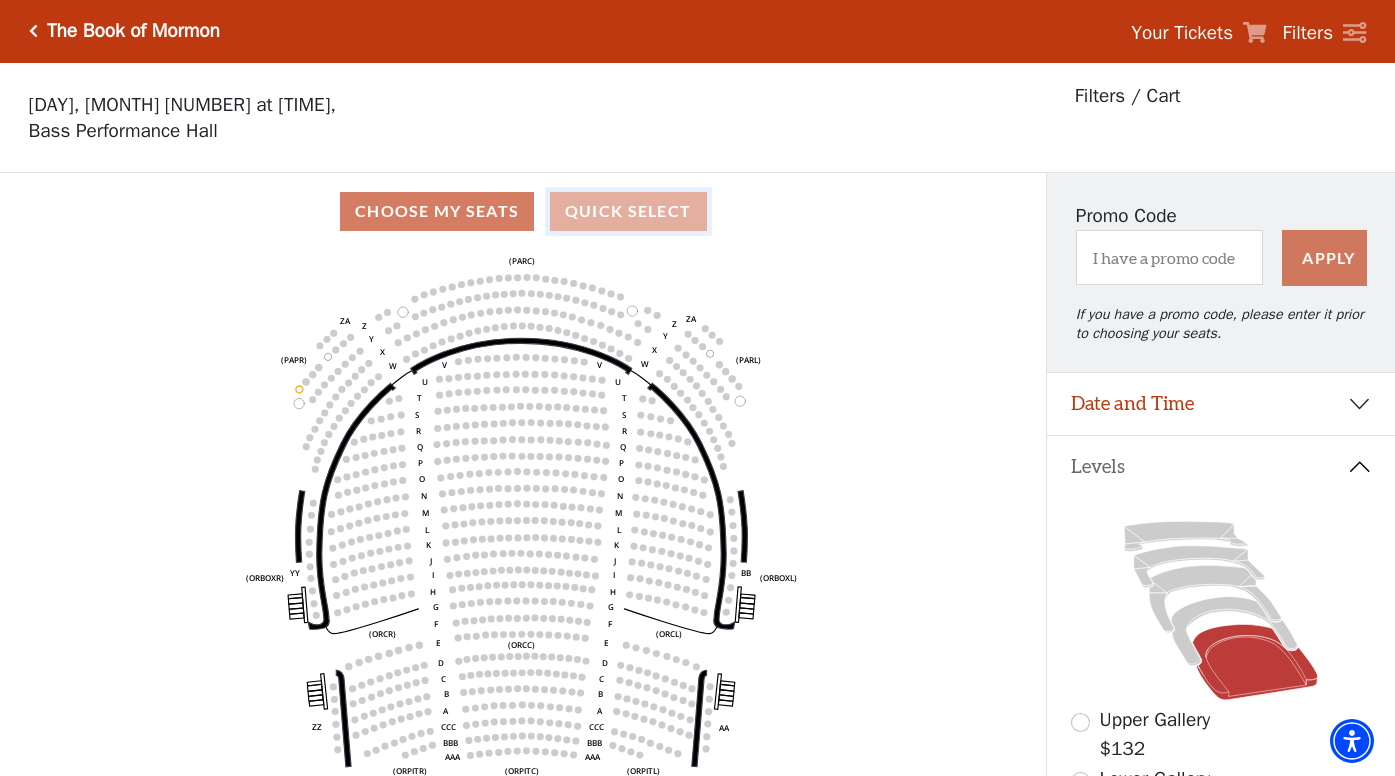 click on "Quick Select" at bounding box center [628, 211] 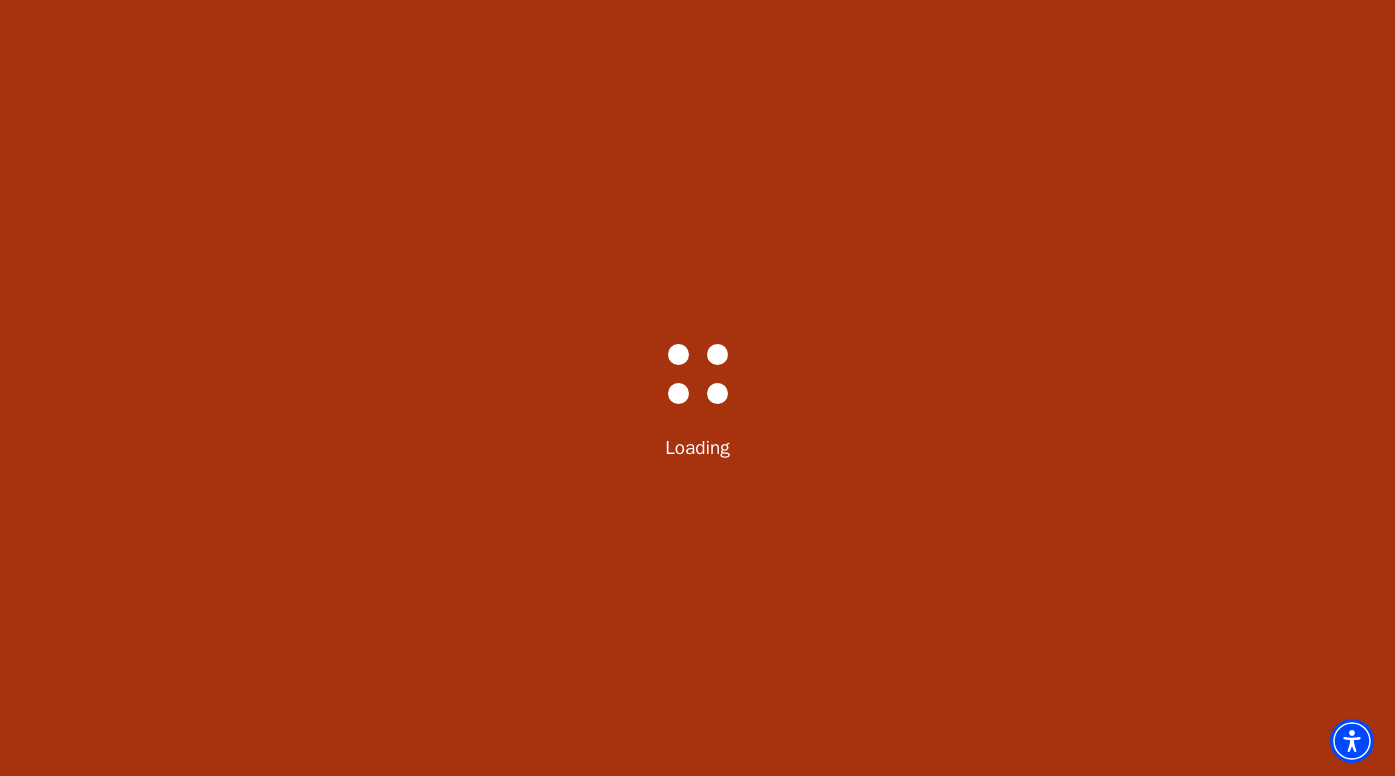 scroll, scrollTop: 0, scrollLeft: 0, axis: both 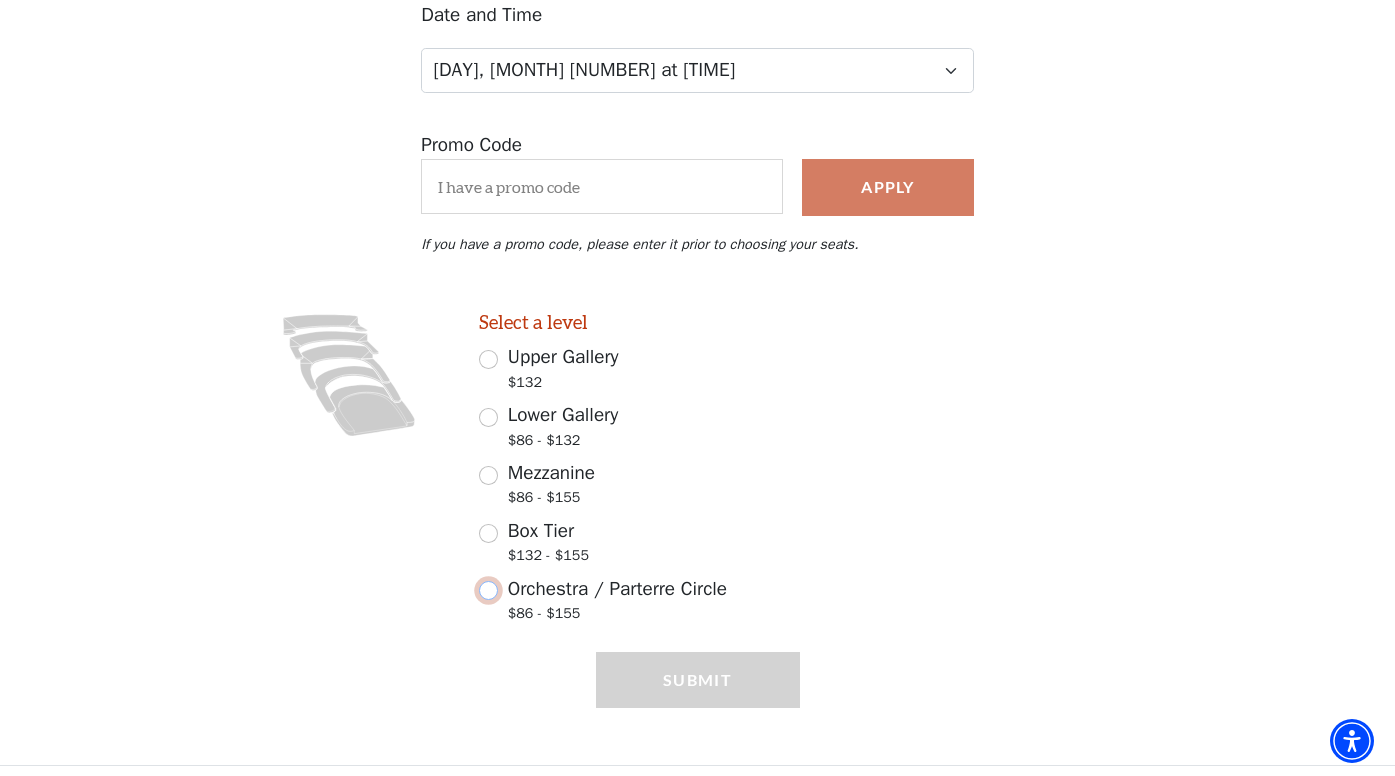 click on "Orchestra / Parterre Circle     $86 - $155" at bounding box center (488, 590) 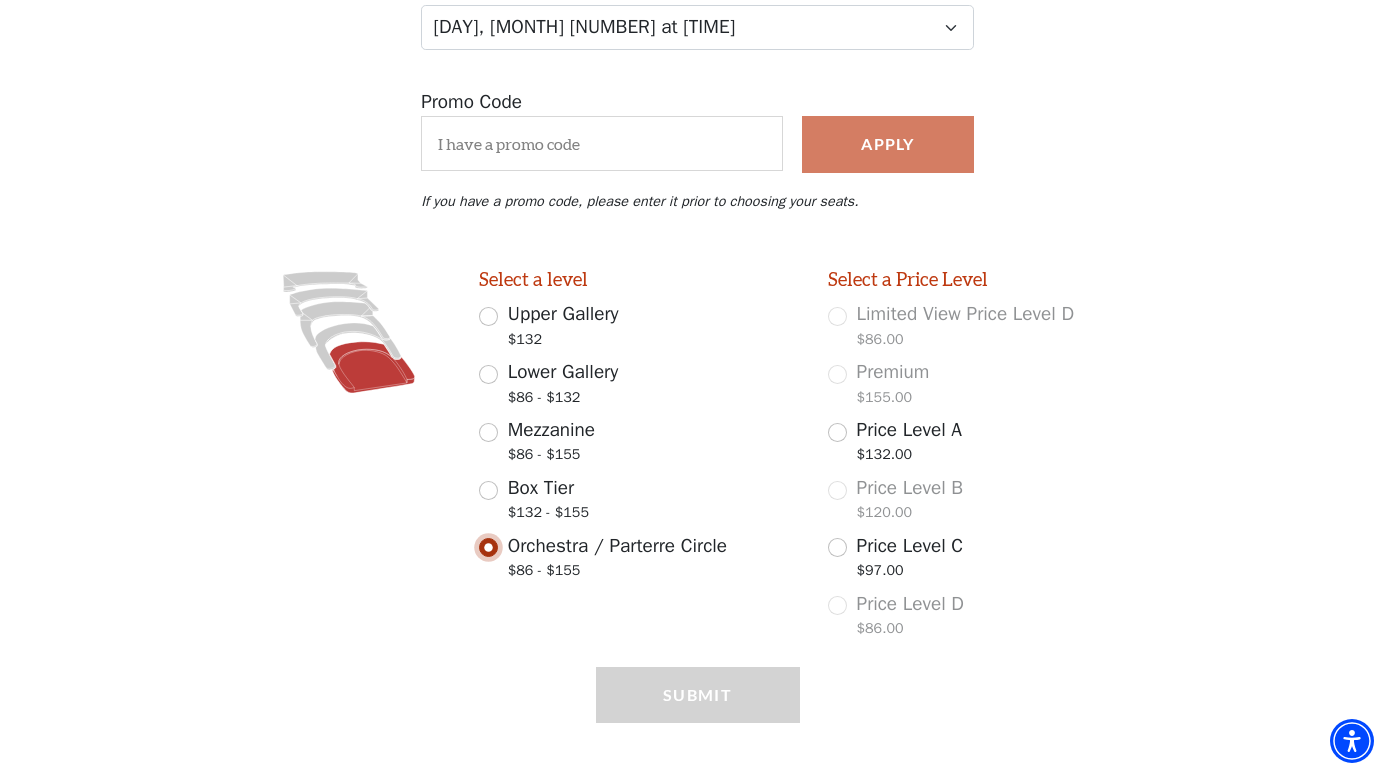 scroll, scrollTop: 327, scrollLeft: 0, axis: vertical 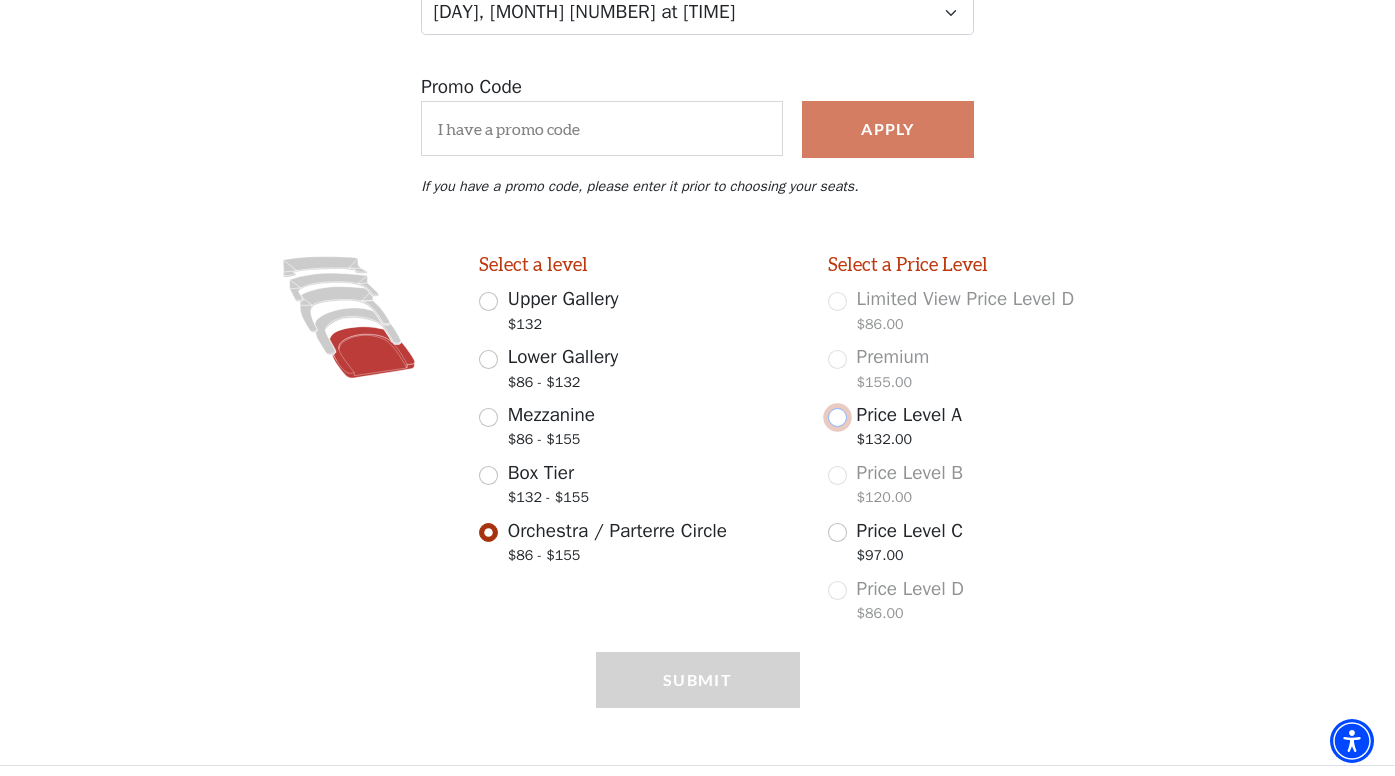 click on "Price Level A $132.00" at bounding box center (837, 417) 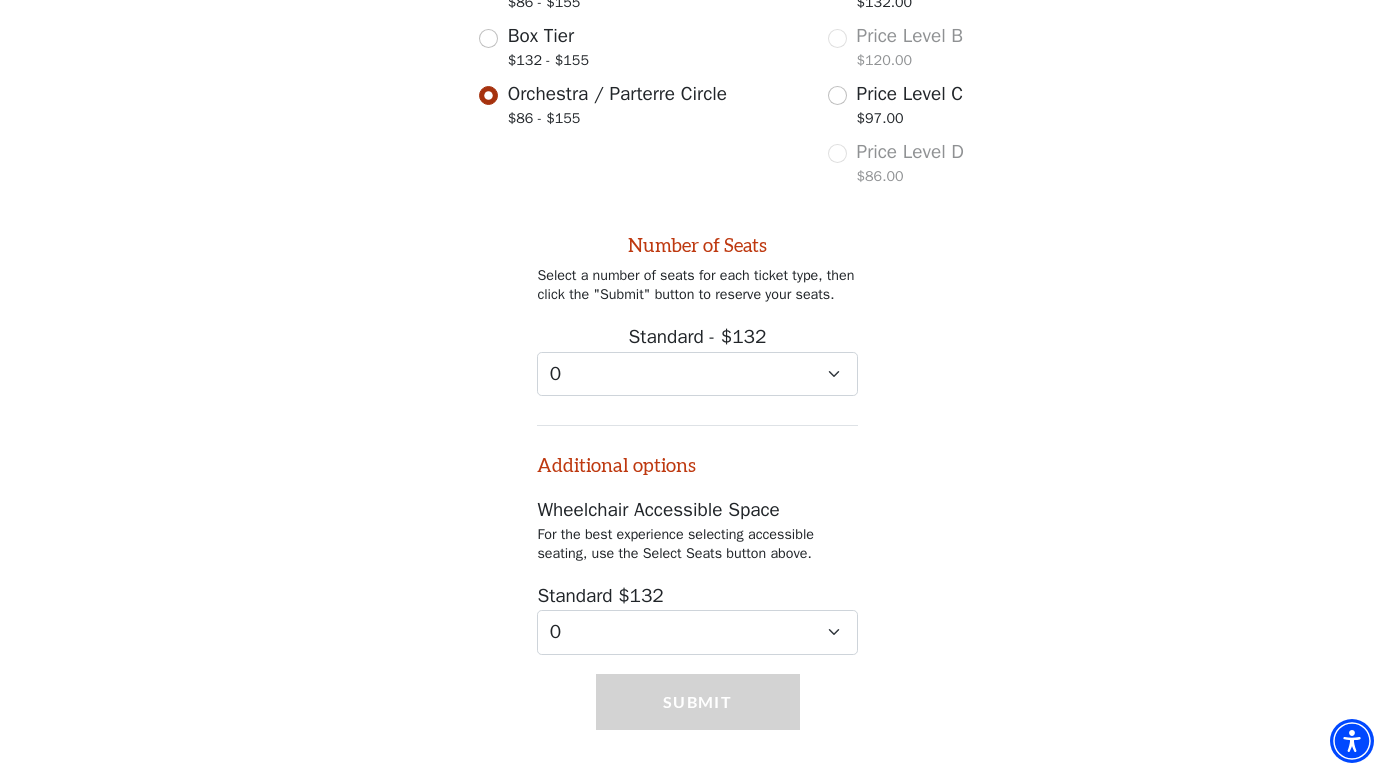 scroll, scrollTop: 795, scrollLeft: 0, axis: vertical 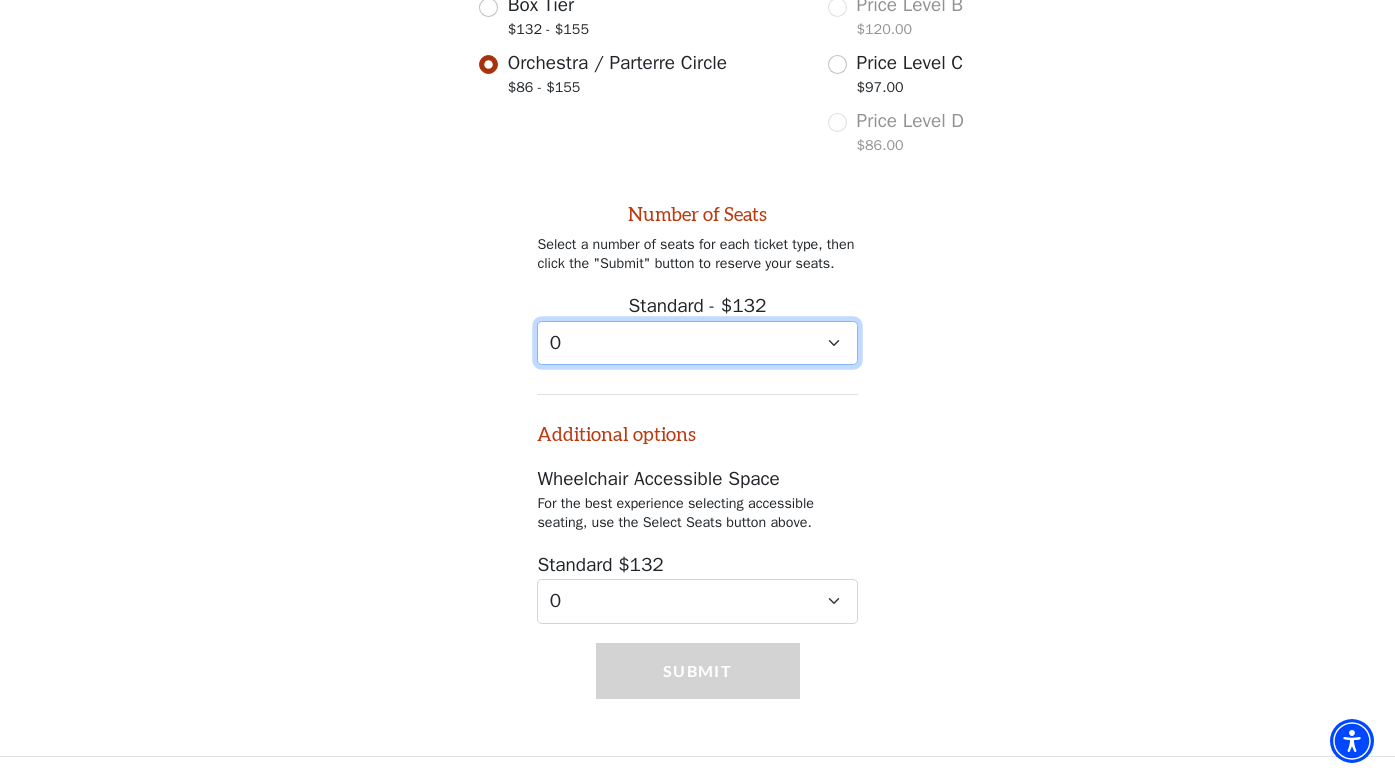 click on "0 1 2 3 4 5 6 7 8 9" at bounding box center (697, 343) 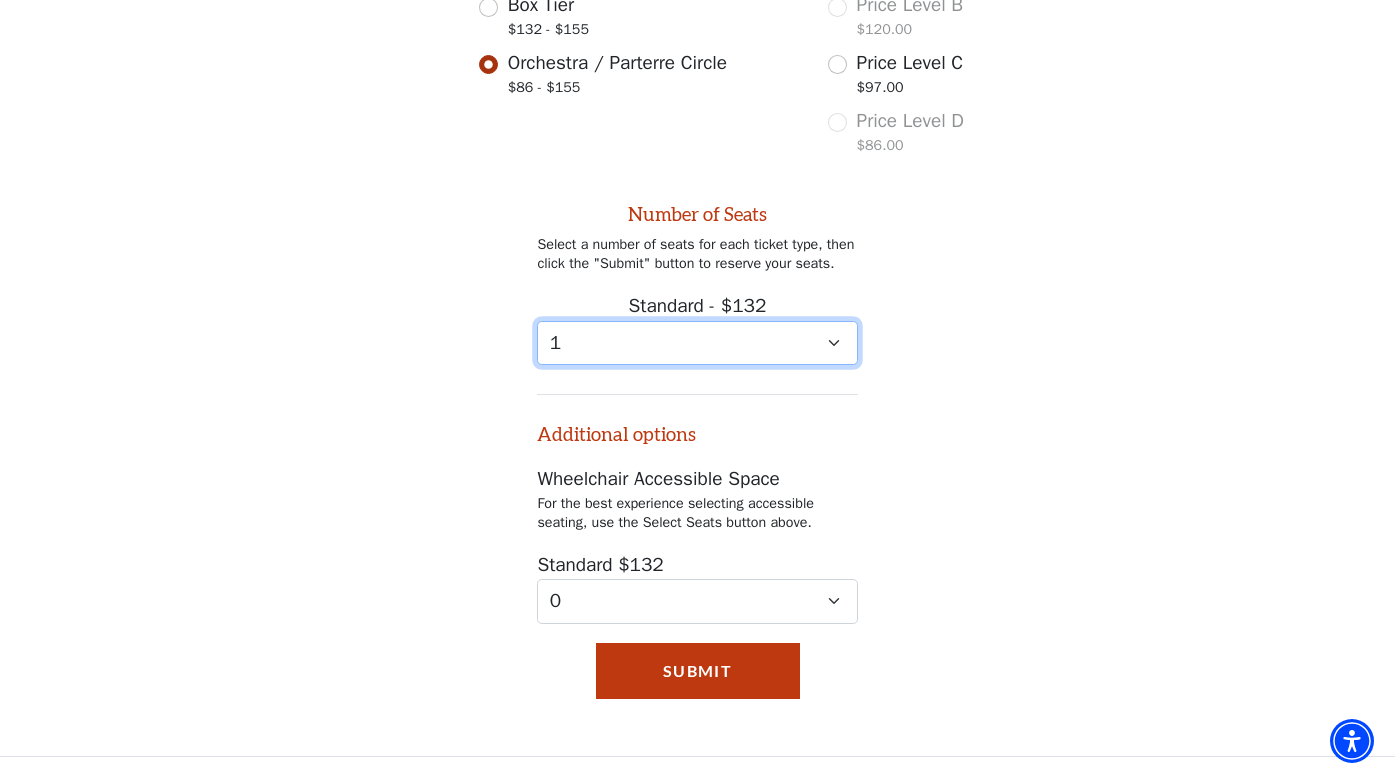 click on "0 1 2 3 4 5 6 7 8 9" at bounding box center [697, 343] 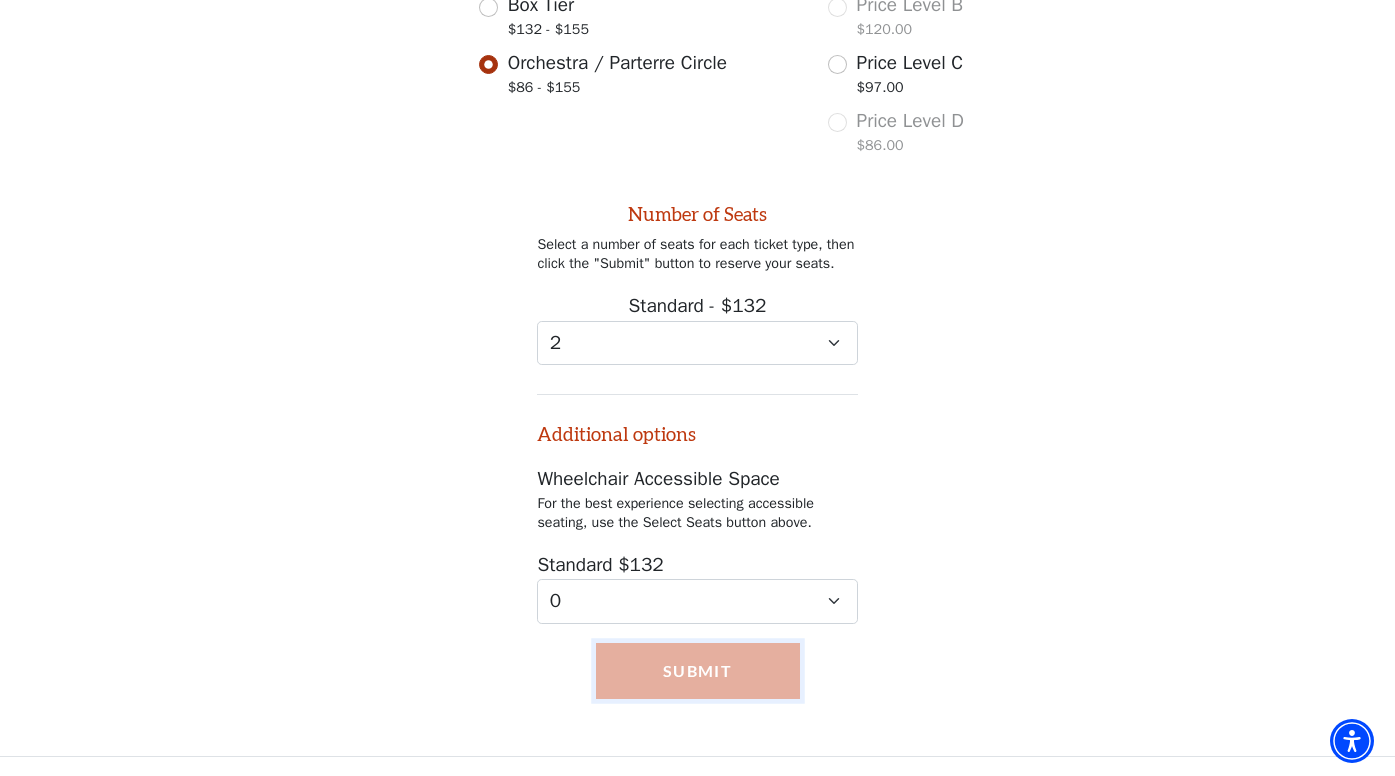 click on "Submit" at bounding box center [698, 671] 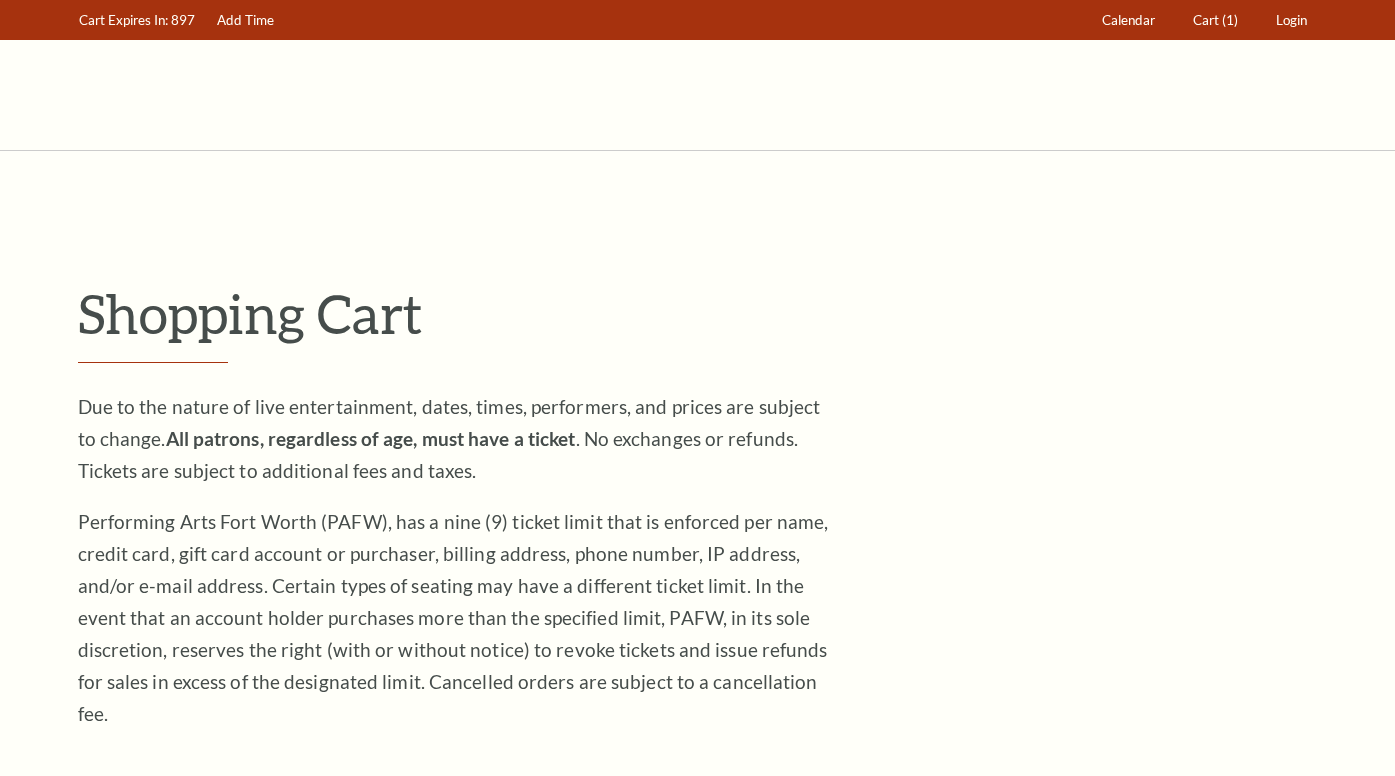 scroll, scrollTop: 0, scrollLeft: 0, axis: both 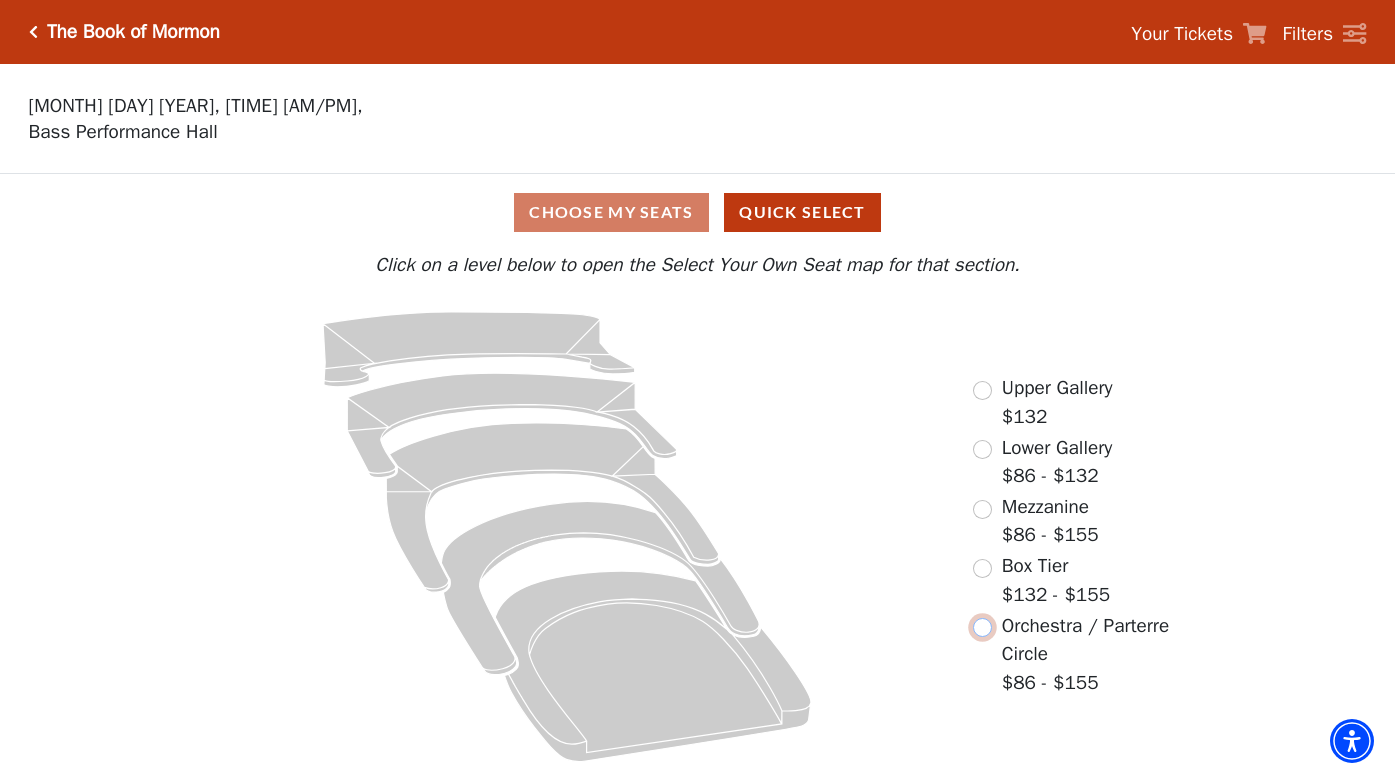 click at bounding box center [982, 627] 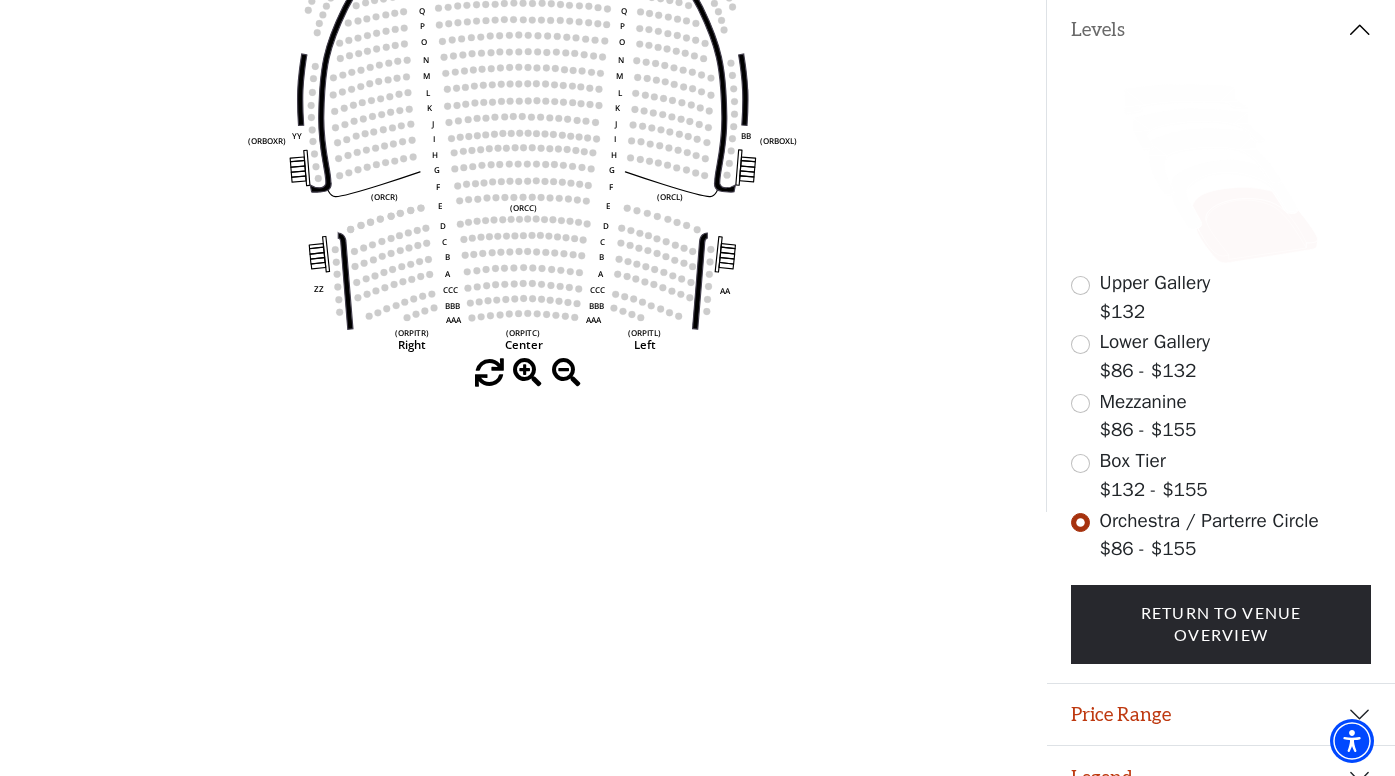 scroll, scrollTop: 459, scrollLeft: 0, axis: vertical 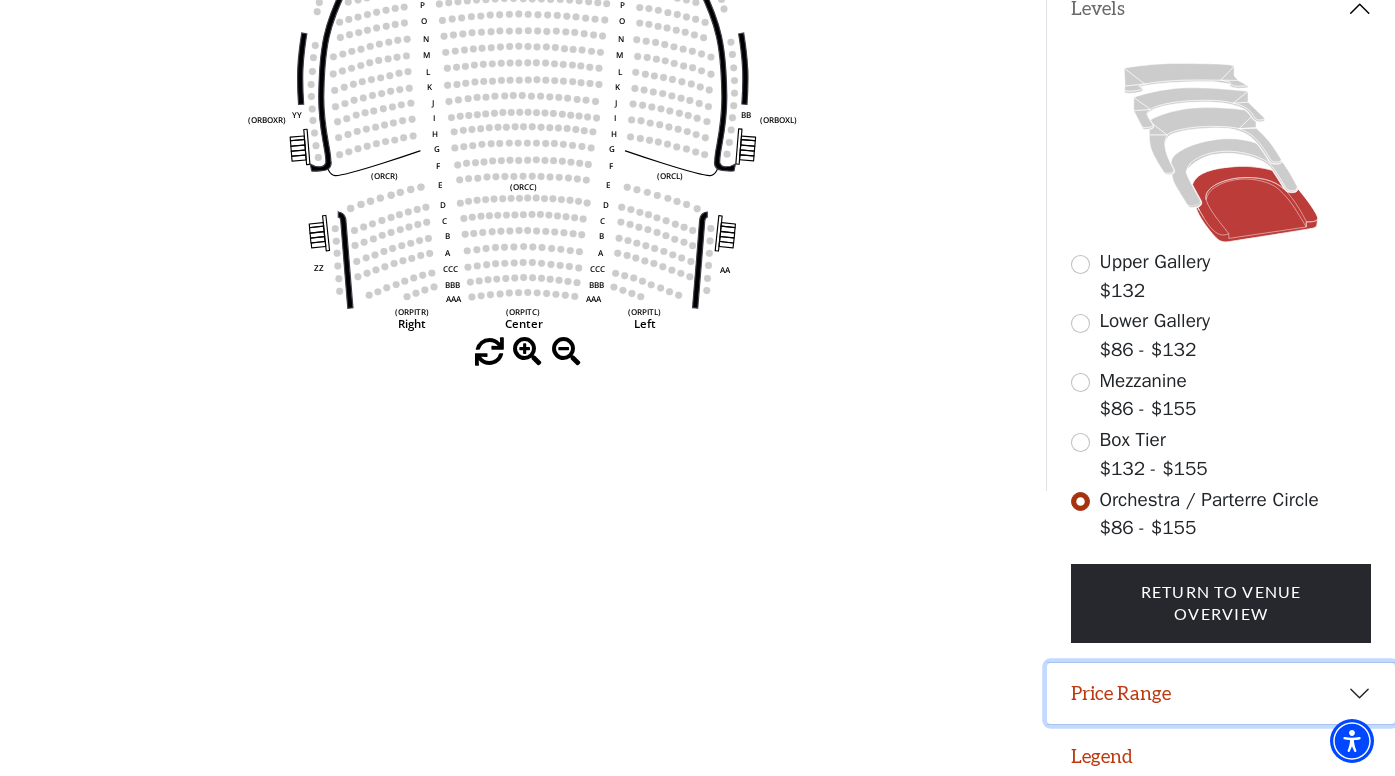 click on "Price Range" at bounding box center (1221, 694) 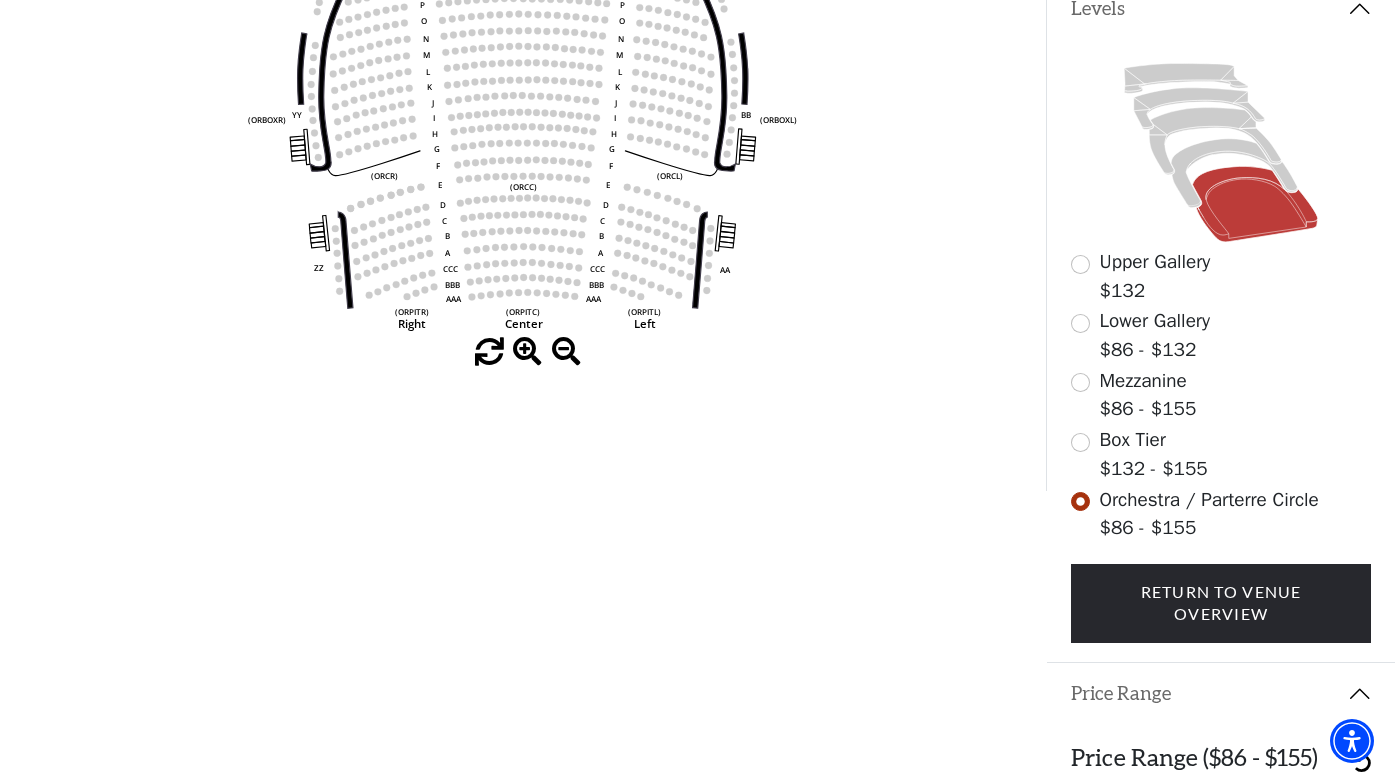 scroll, scrollTop: 559, scrollLeft: 0, axis: vertical 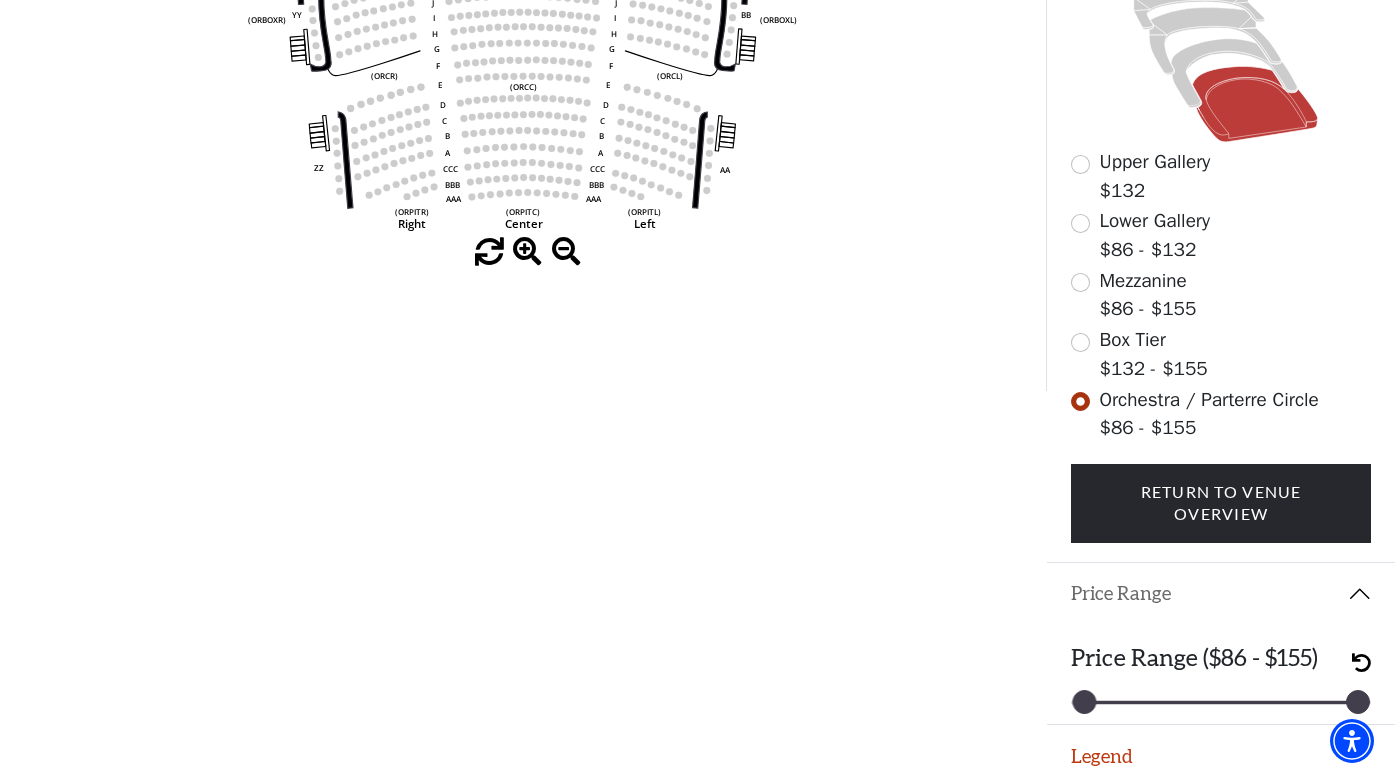 click on "Price Range" at bounding box center (1221, 594) 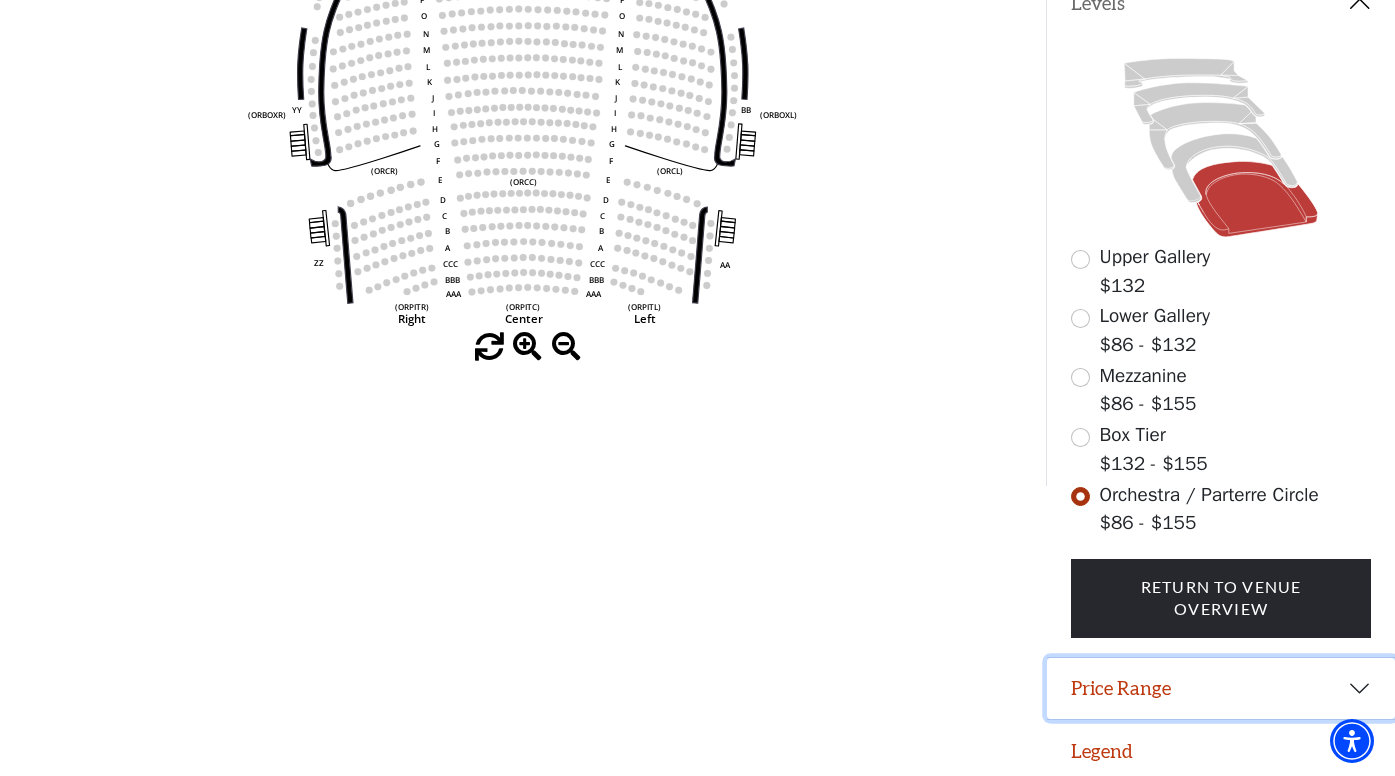 scroll, scrollTop: 459, scrollLeft: 0, axis: vertical 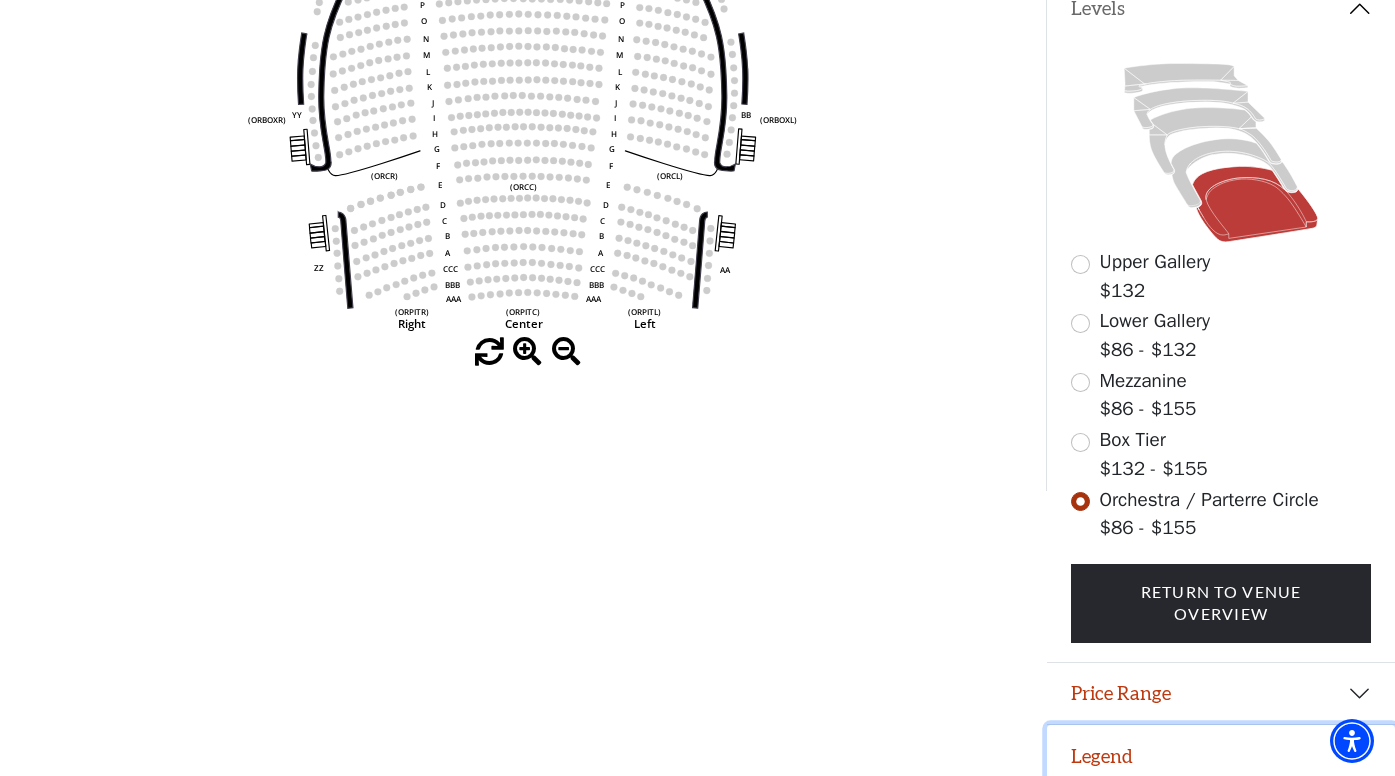 click on "Legend" at bounding box center (1221, 756) 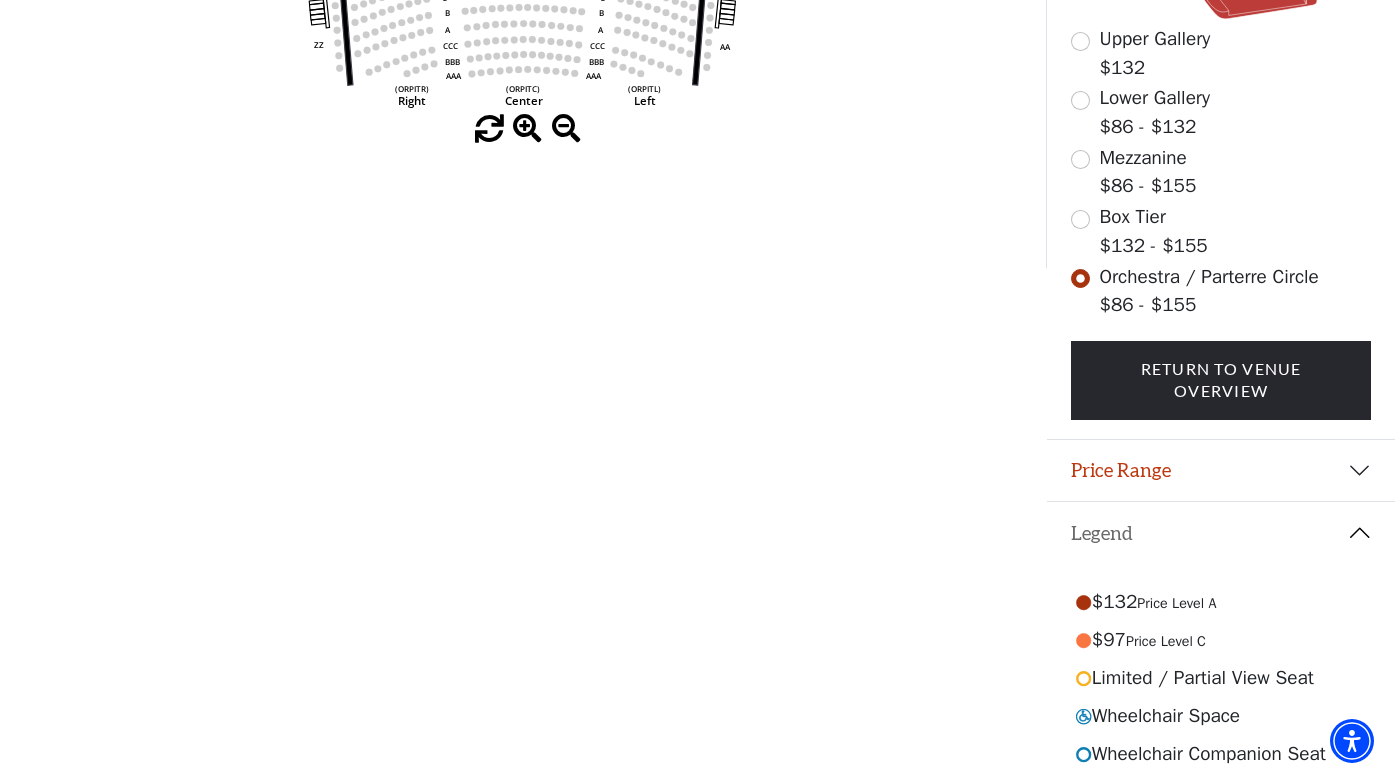 scroll, scrollTop: 763, scrollLeft: 0, axis: vertical 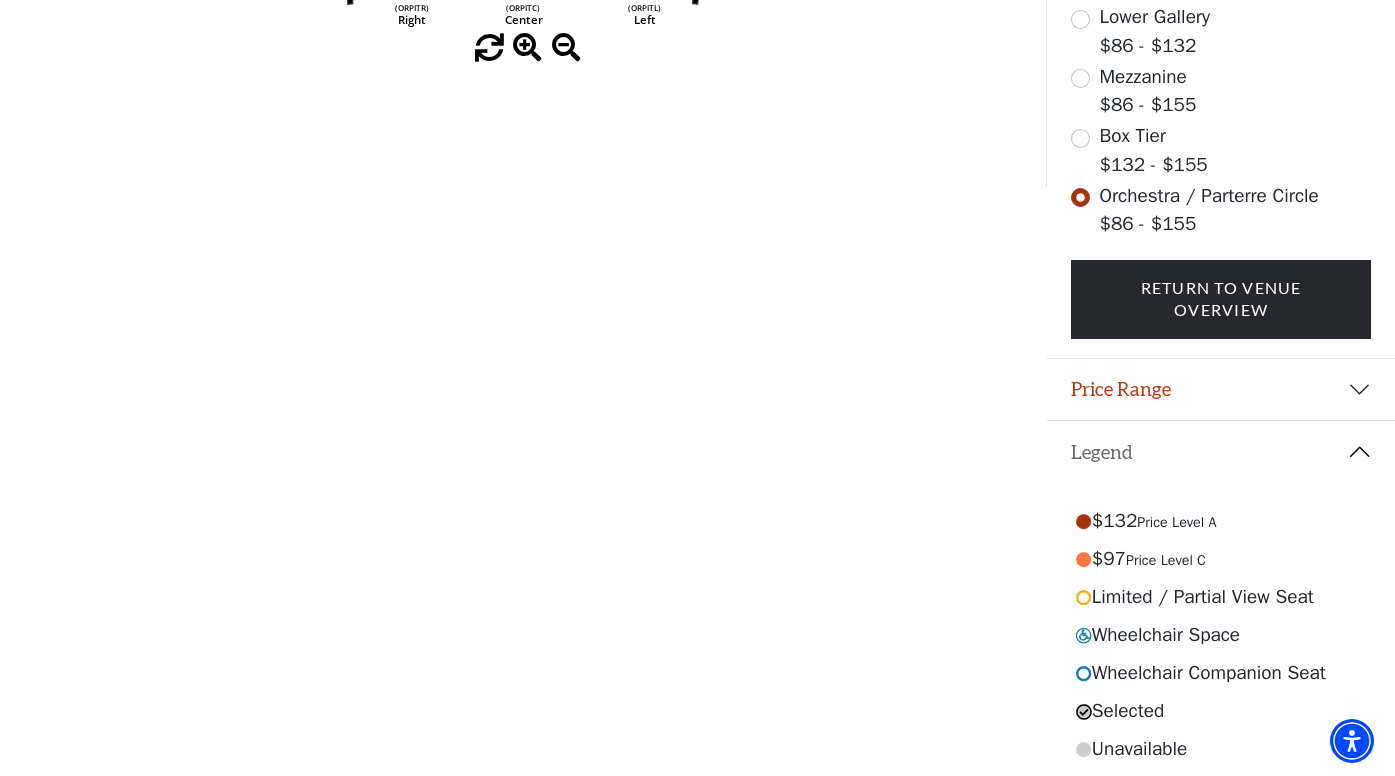 click on "Legend" at bounding box center (1221, 452) 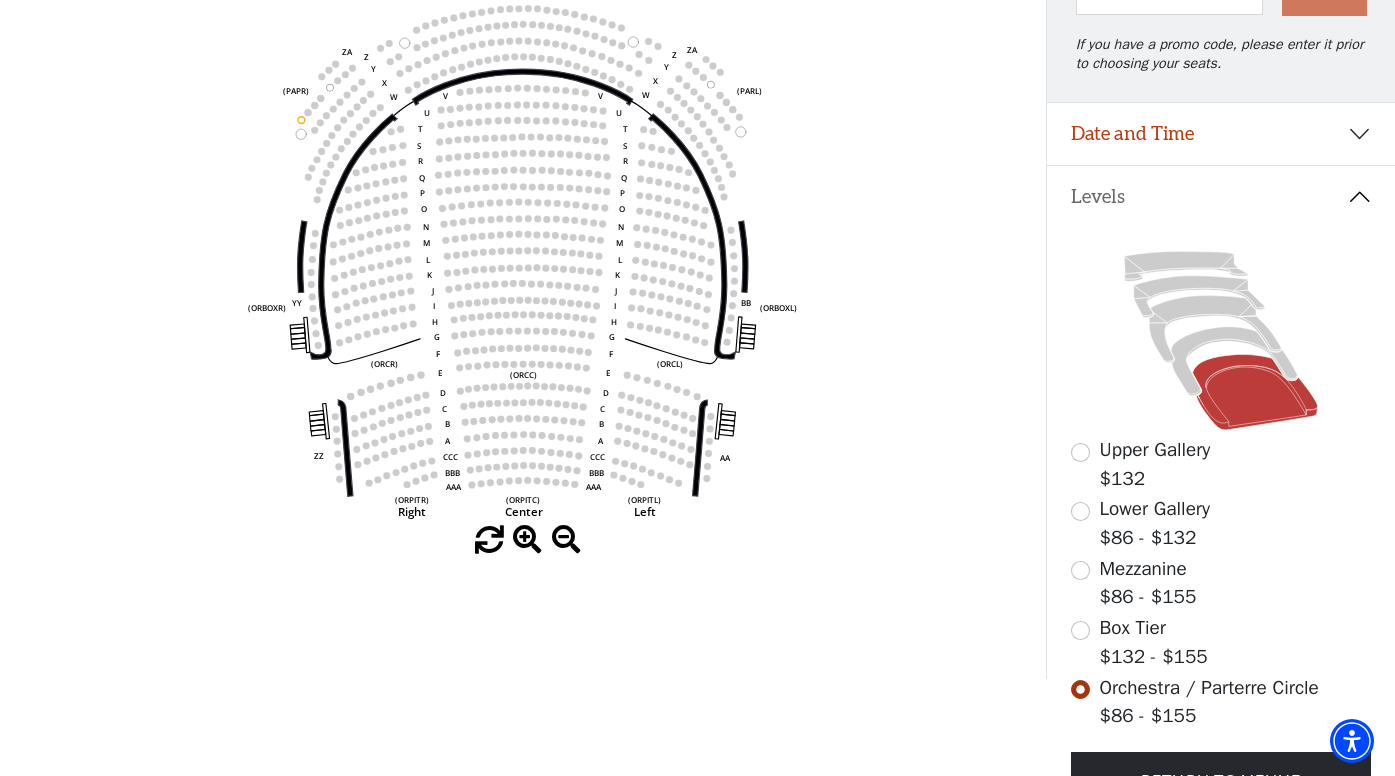 scroll, scrollTop: 272, scrollLeft: 0, axis: vertical 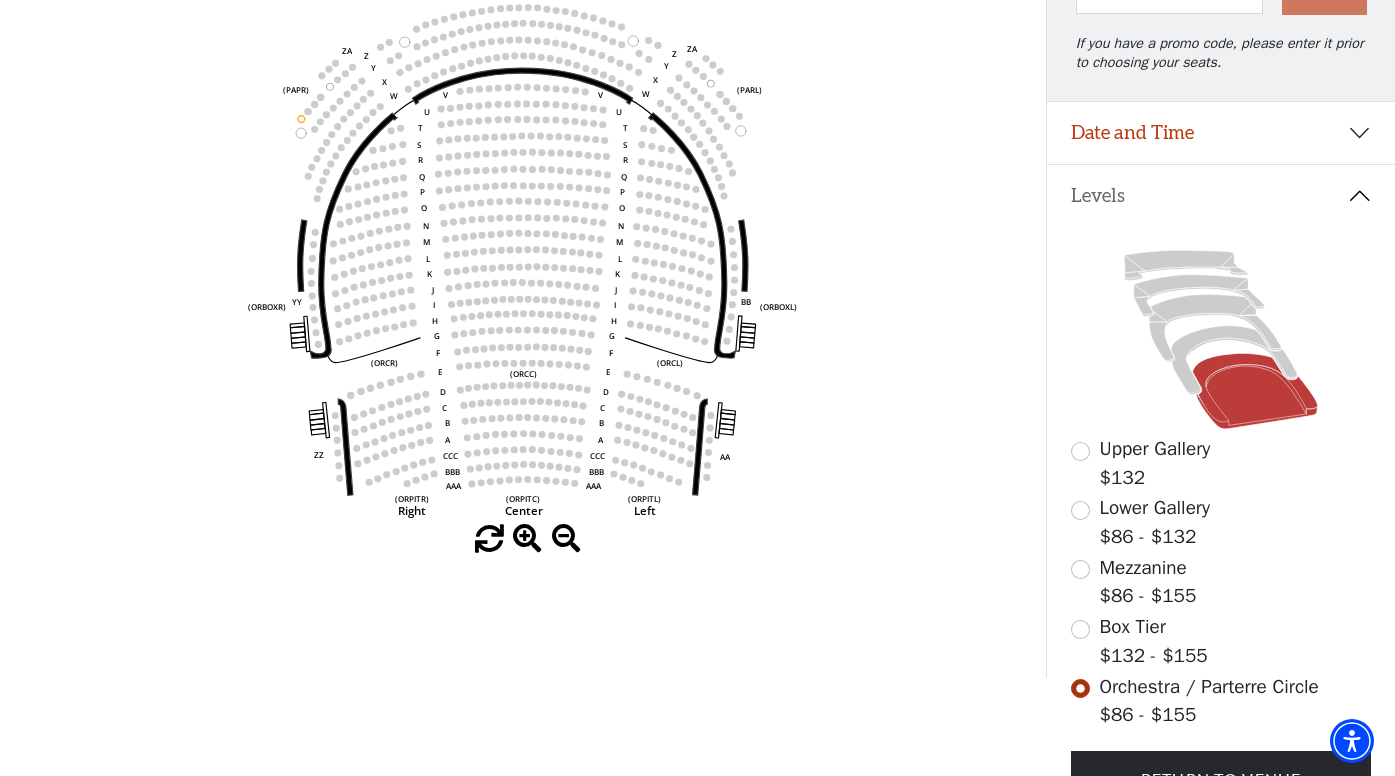 click at bounding box center [527, 539] 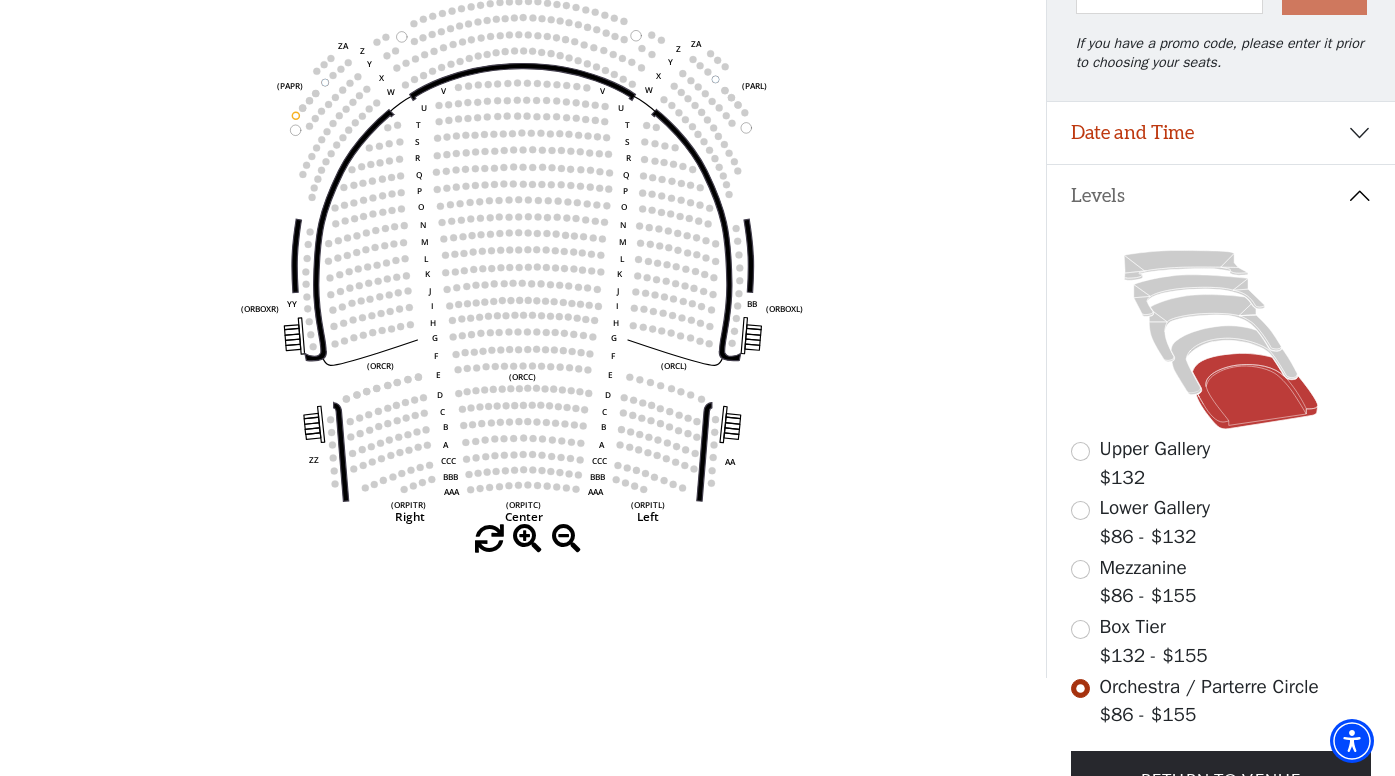 click at bounding box center (527, 539) 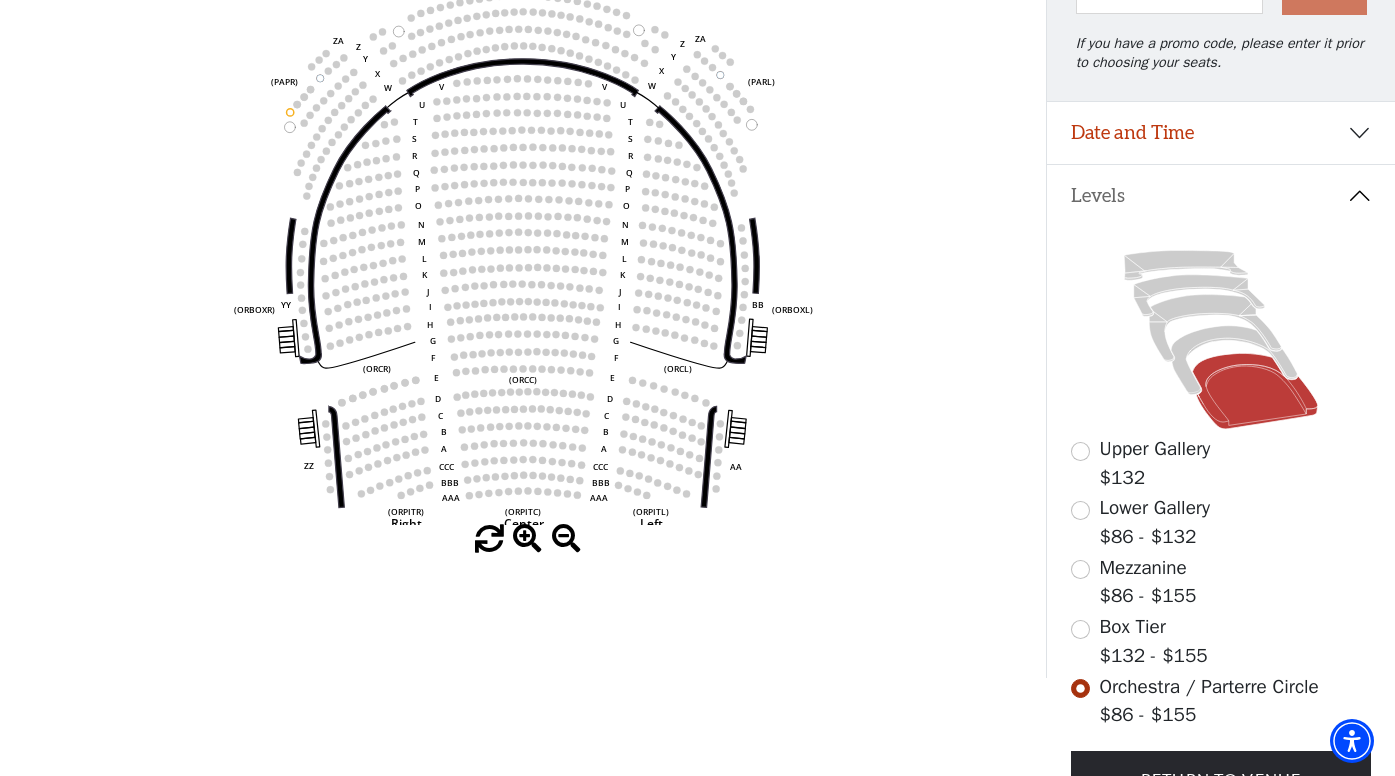 click at bounding box center [527, 539] 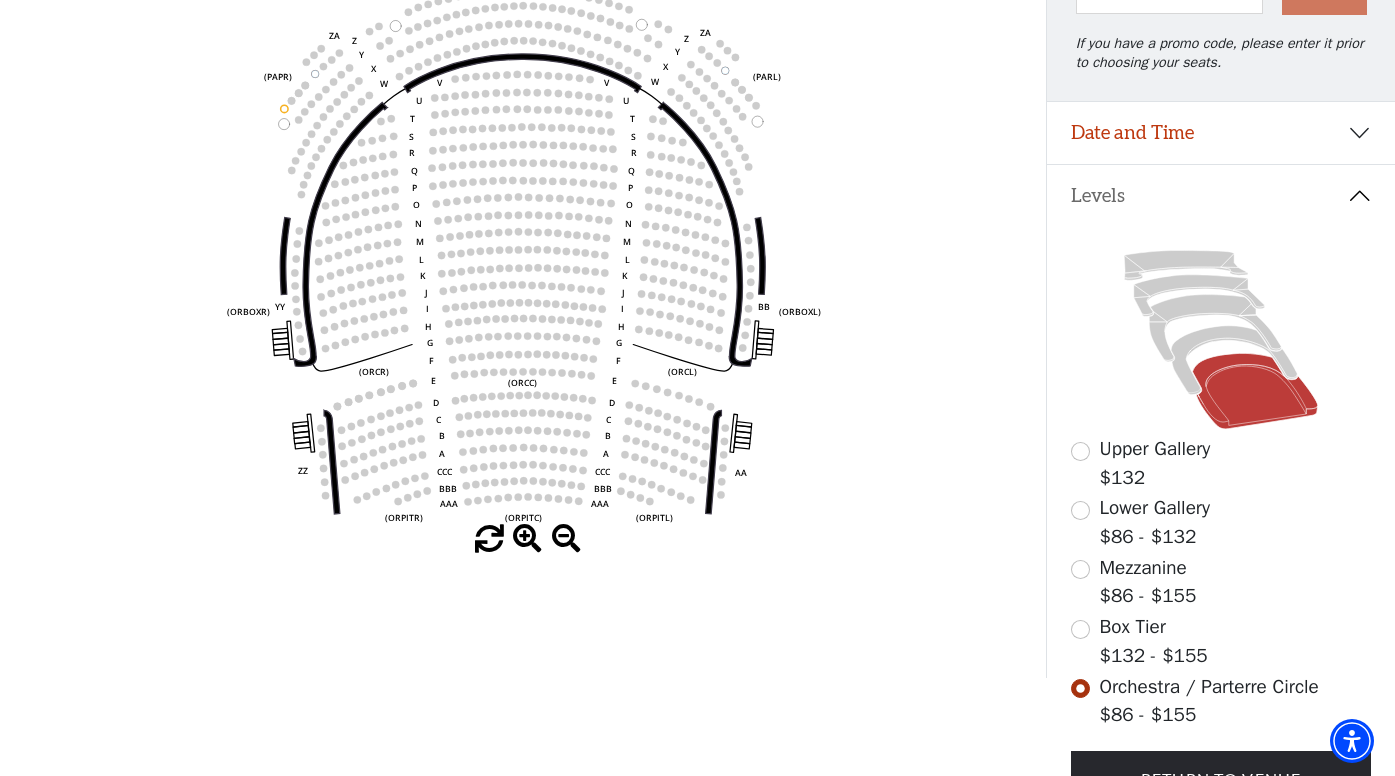 click at bounding box center [527, 539] 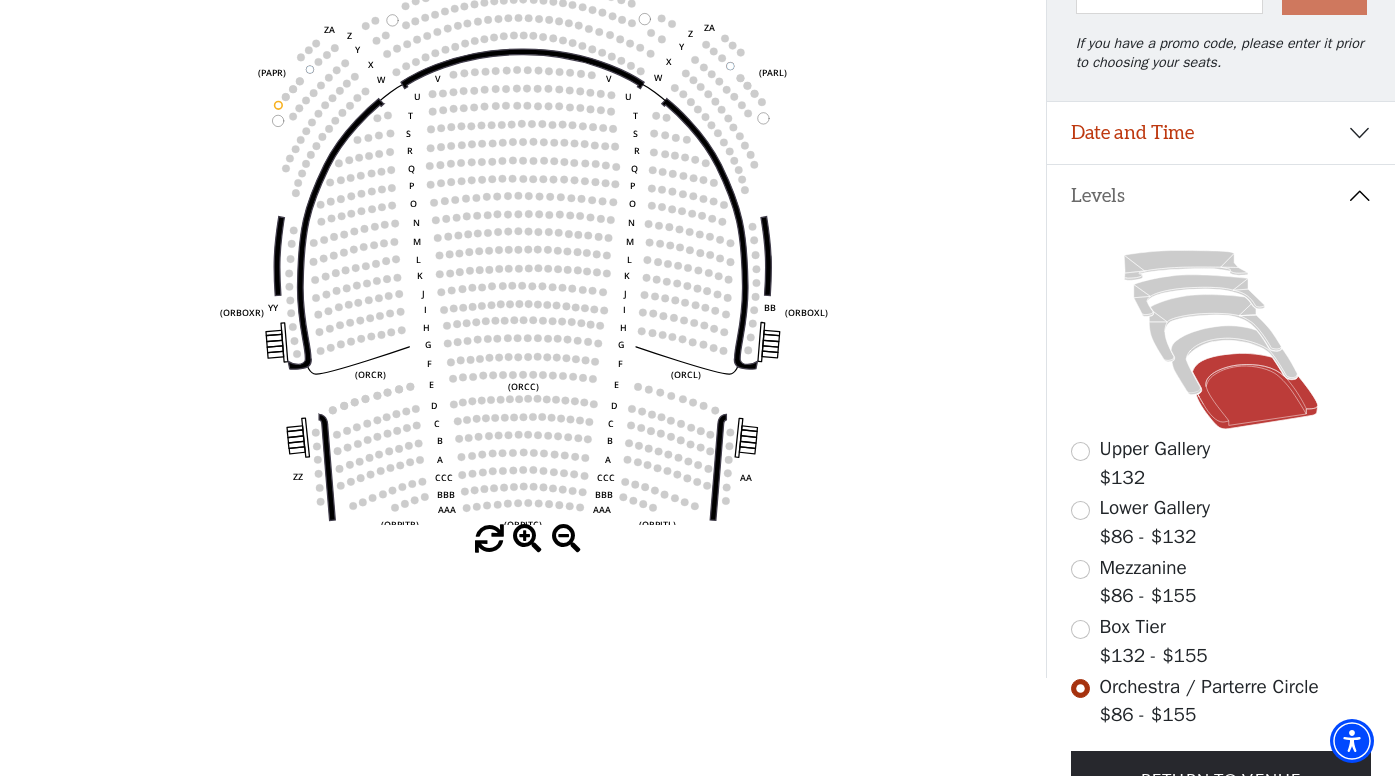 click at bounding box center (527, 539) 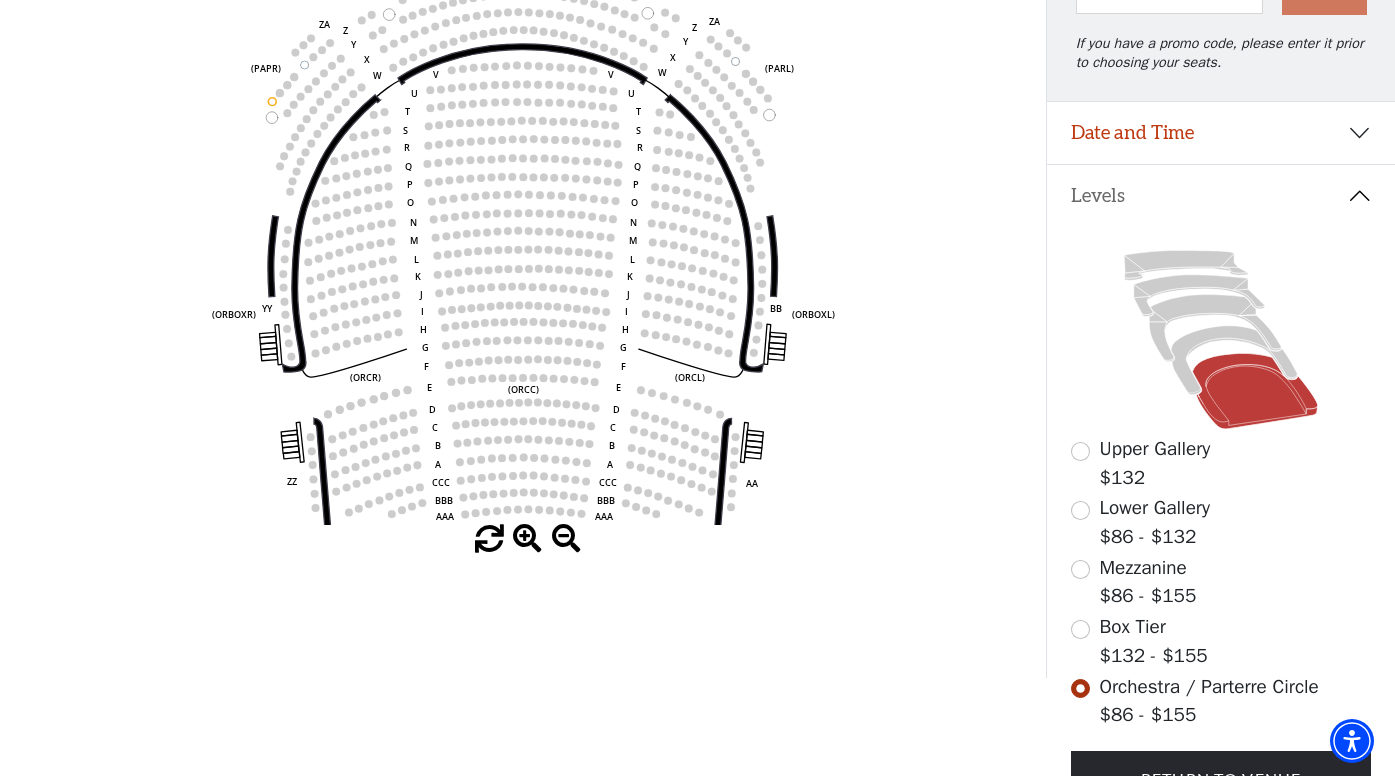 click at bounding box center (527, 539) 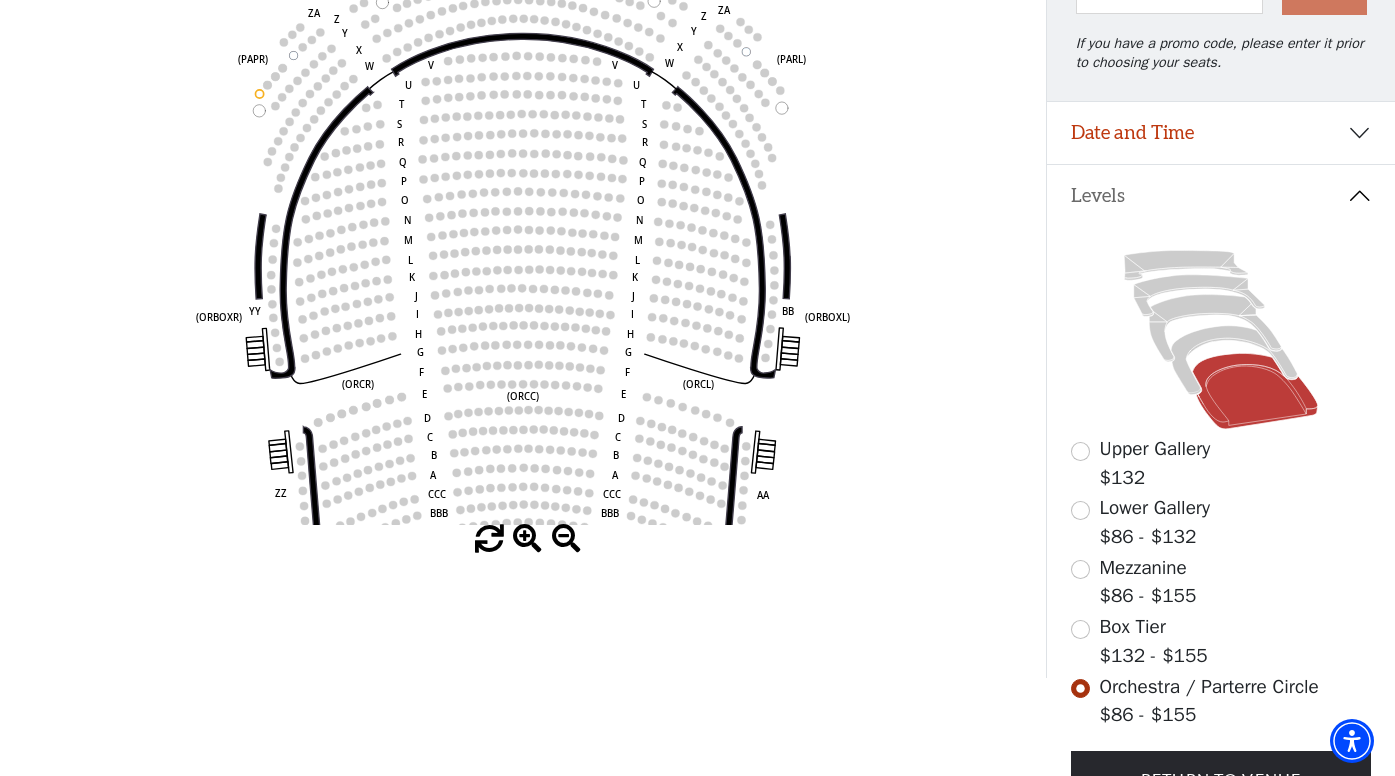 click at bounding box center [527, 539] 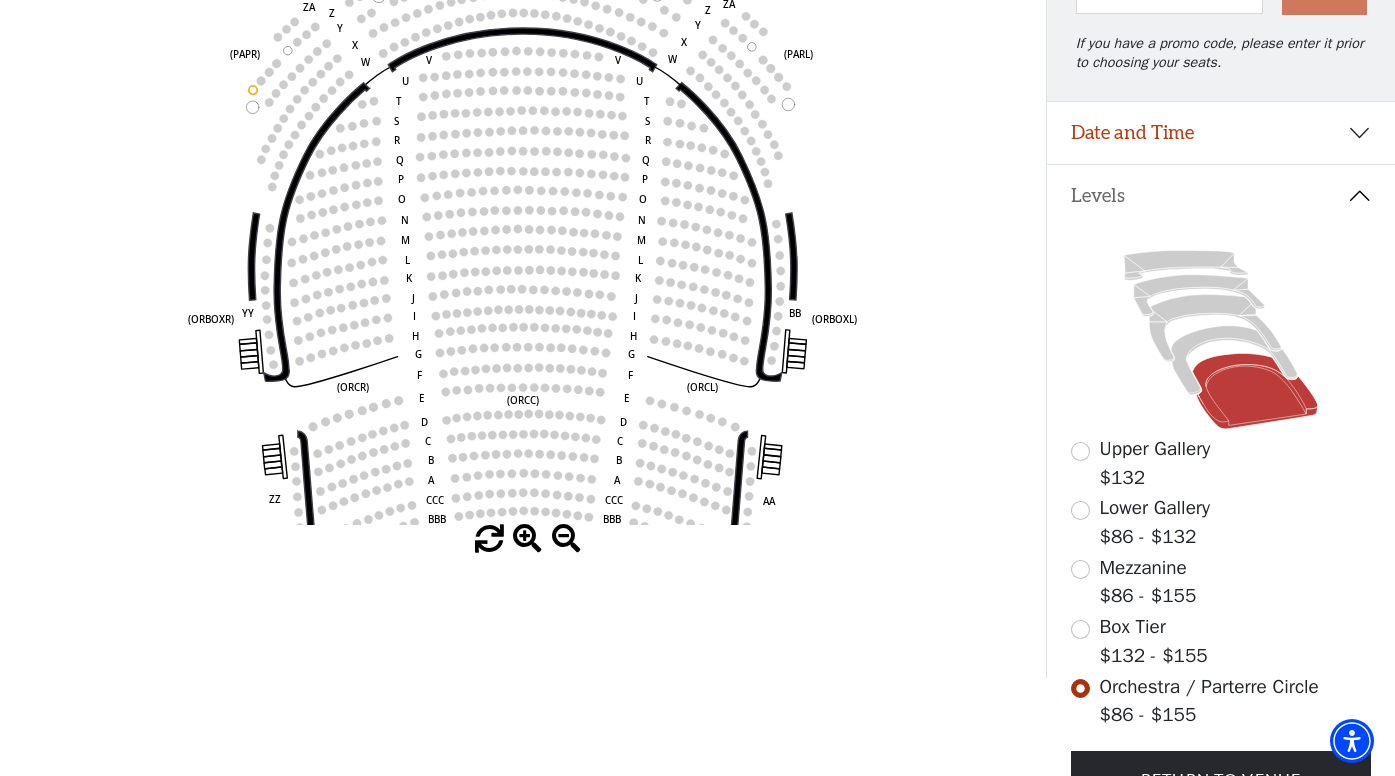 click at bounding box center (527, 539) 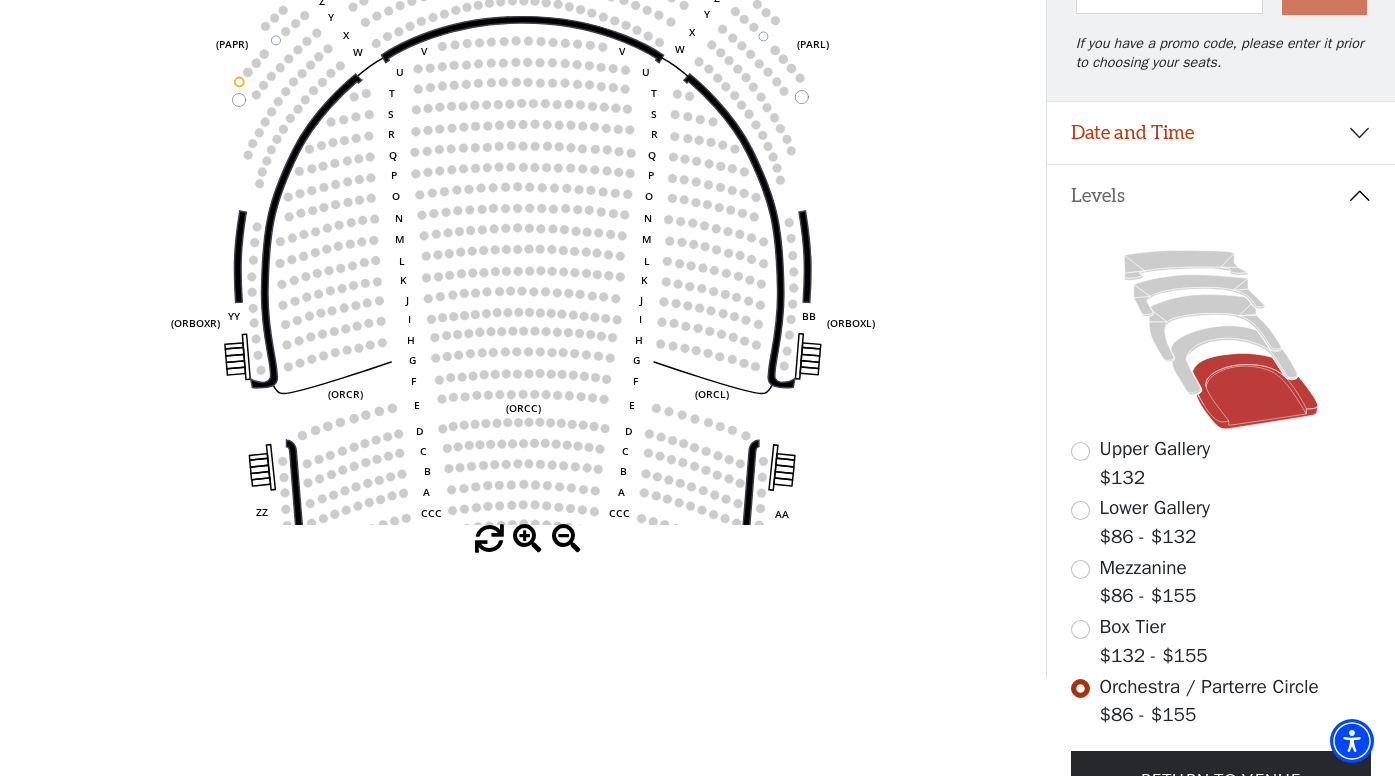 click at bounding box center (527, 539) 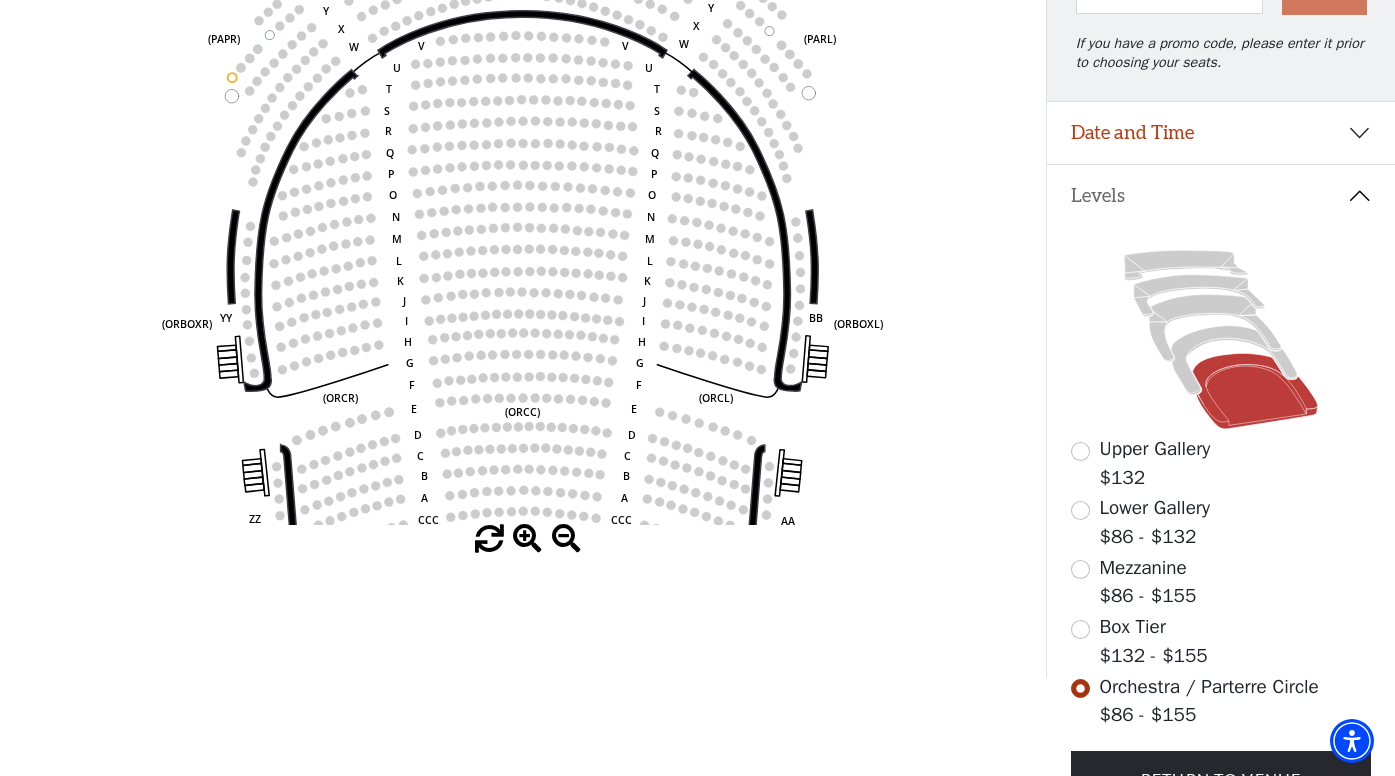 click at bounding box center (527, 539) 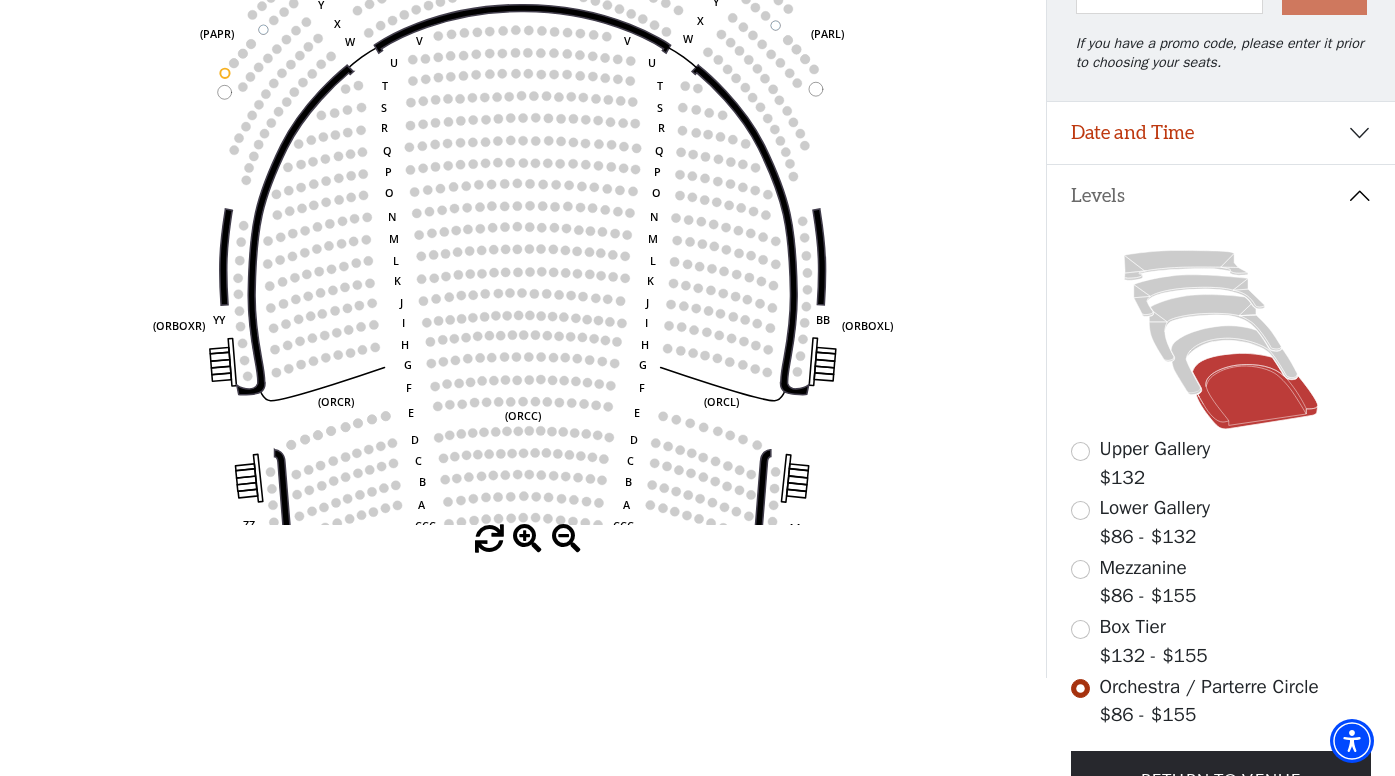 click at bounding box center (527, 539) 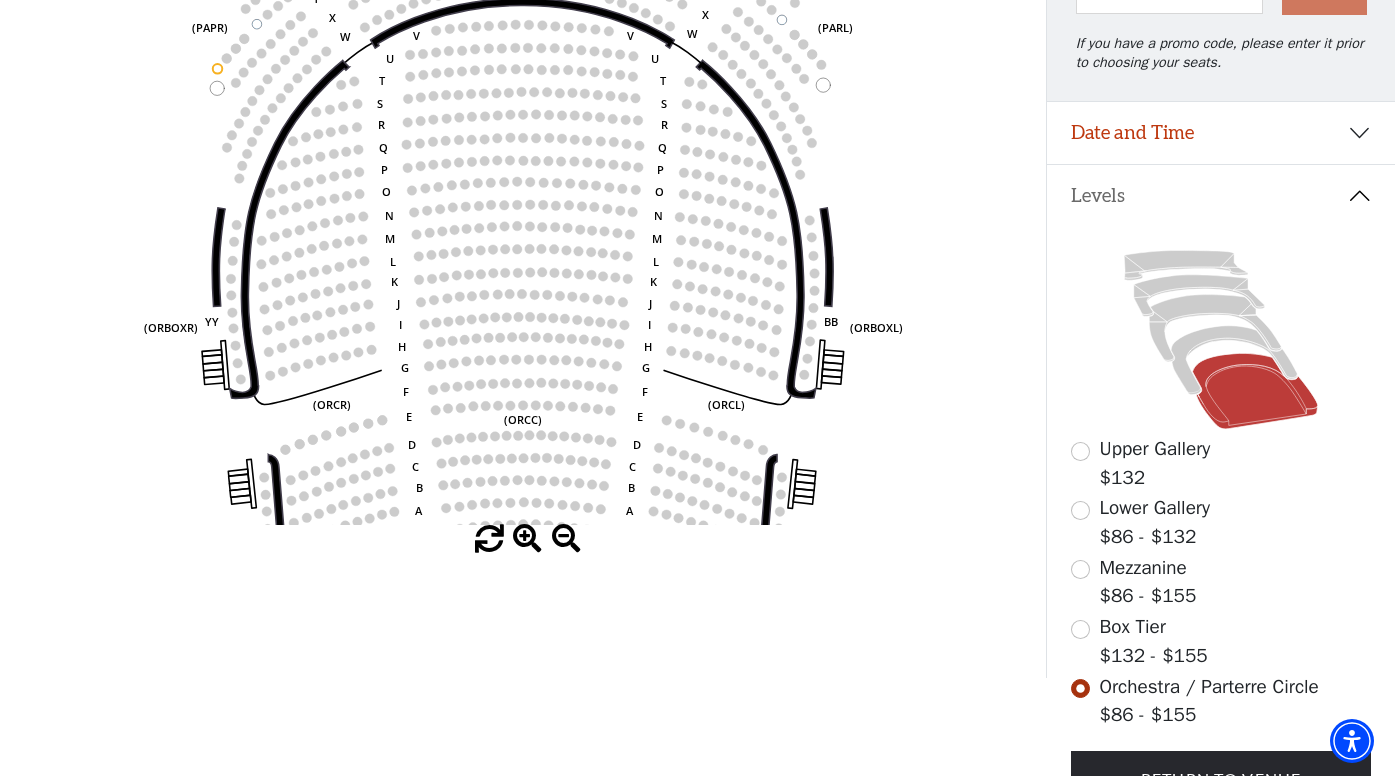 click at bounding box center [527, 539] 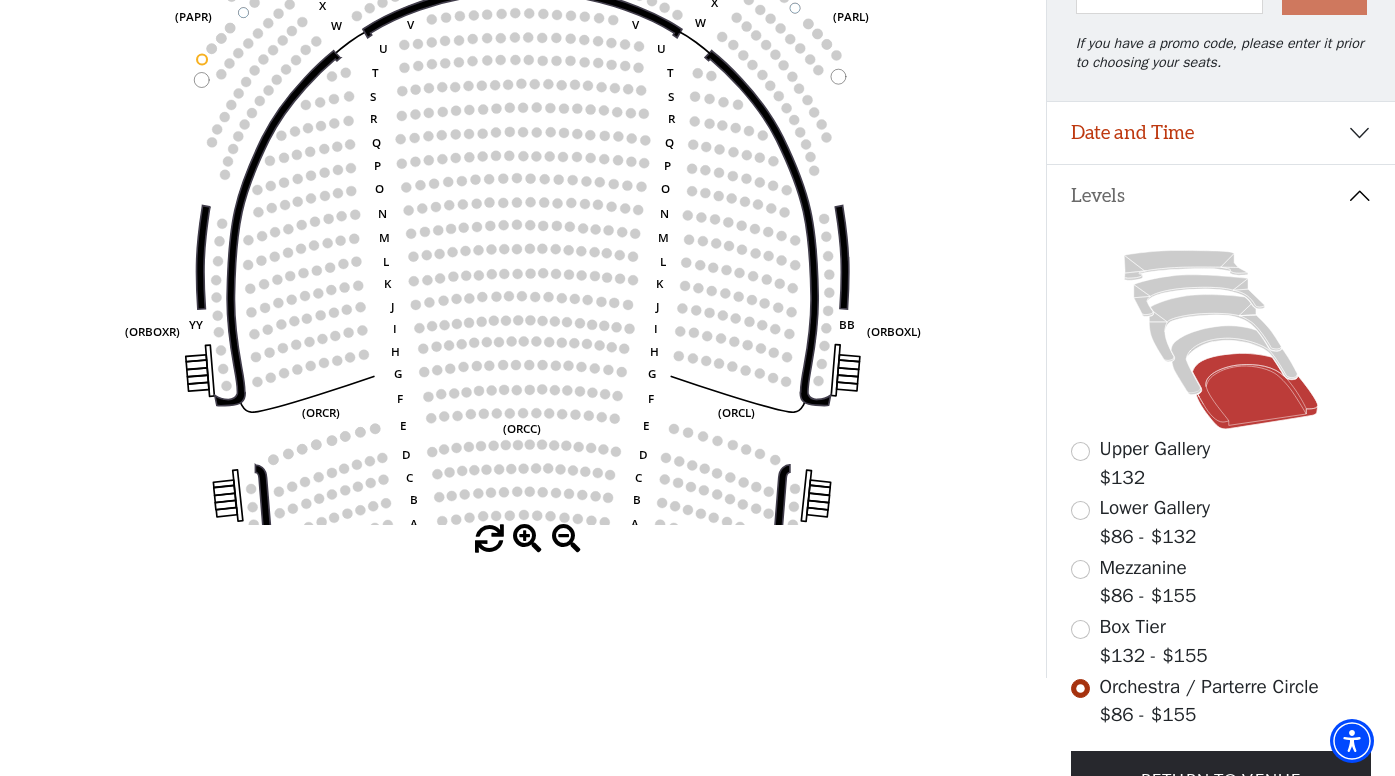 click at bounding box center [527, 539] 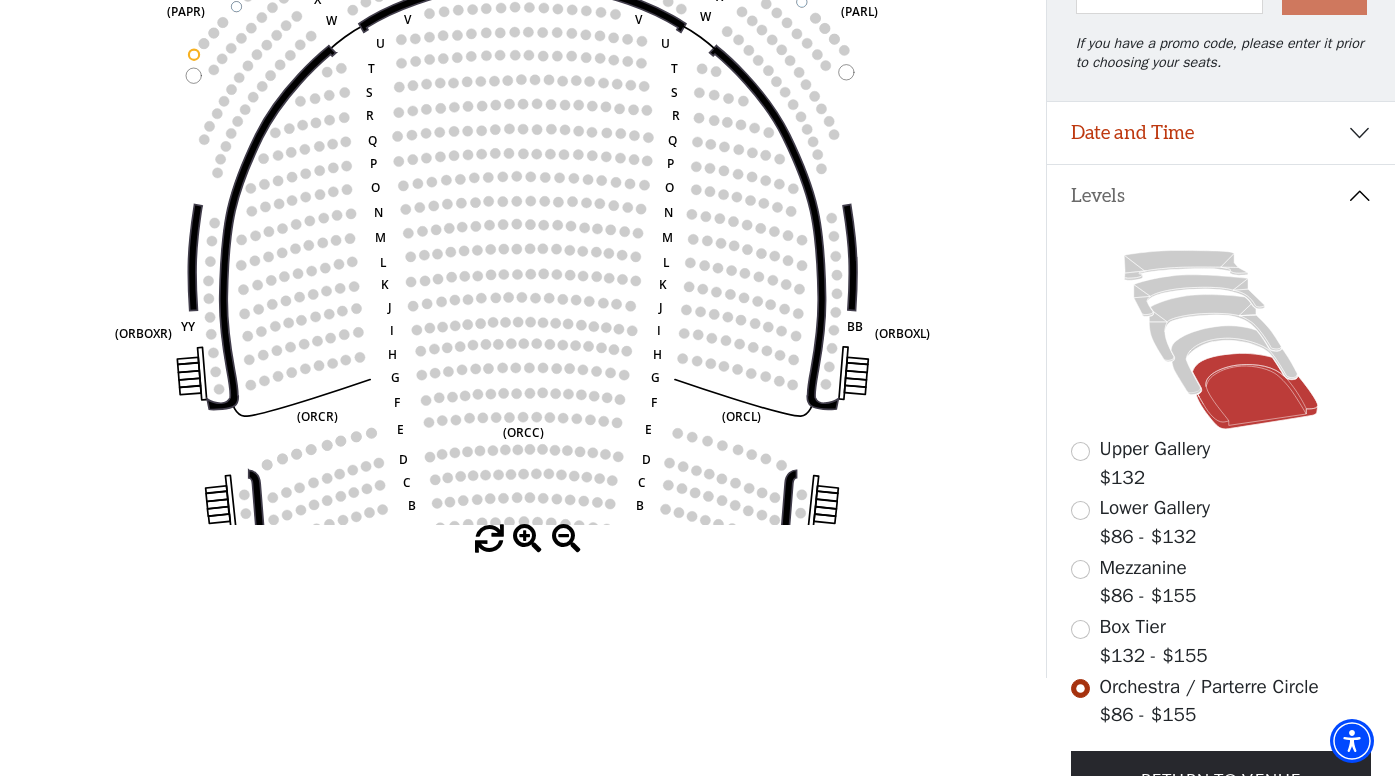 click at bounding box center [527, 539] 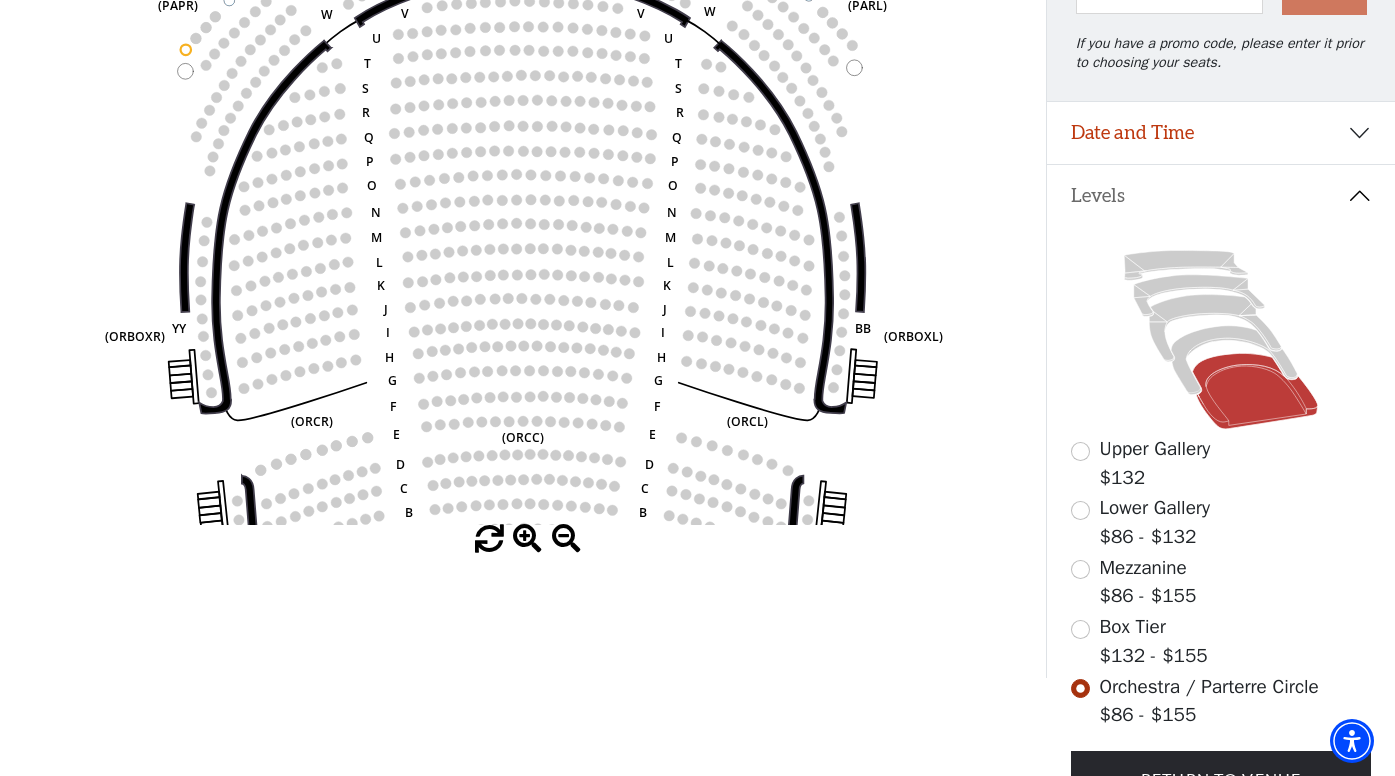 click at bounding box center [527, 539] 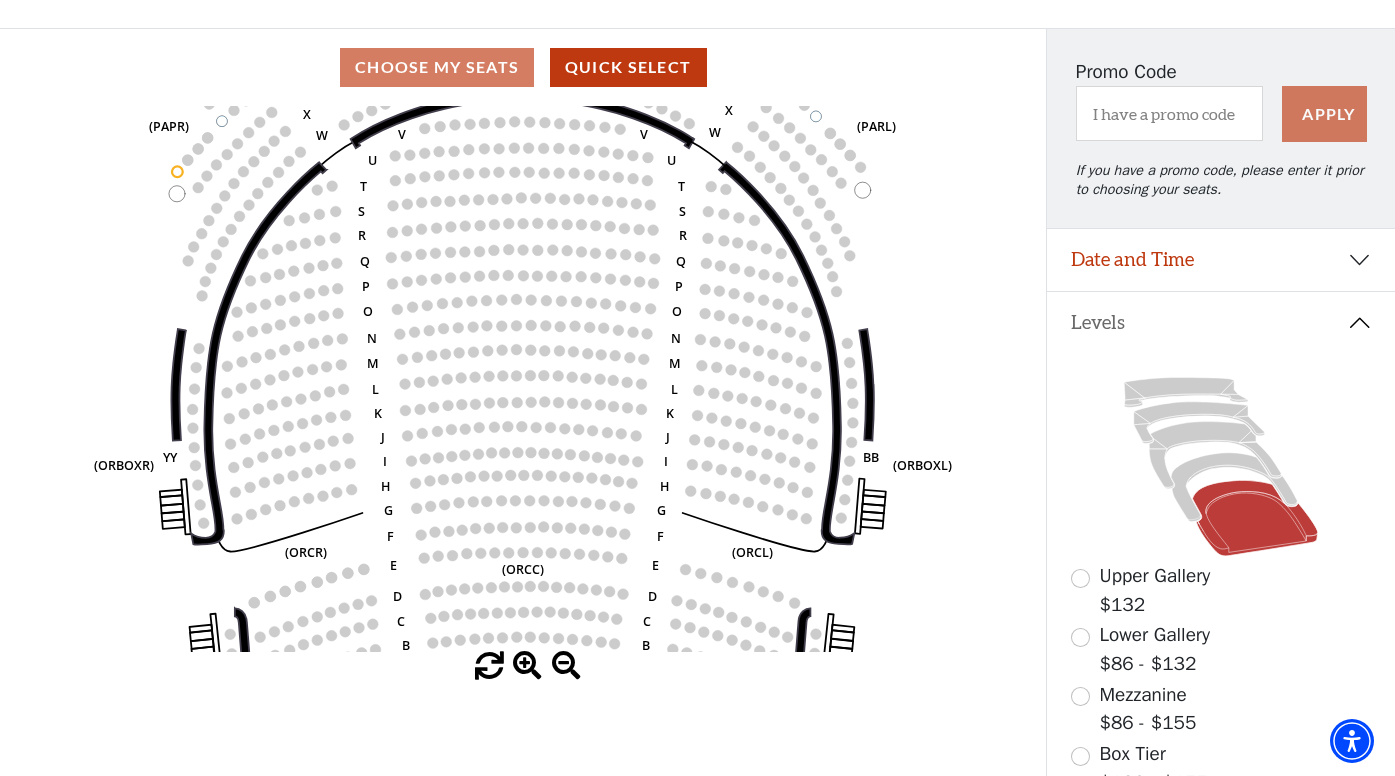 scroll, scrollTop: 142, scrollLeft: 0, axis: vertical 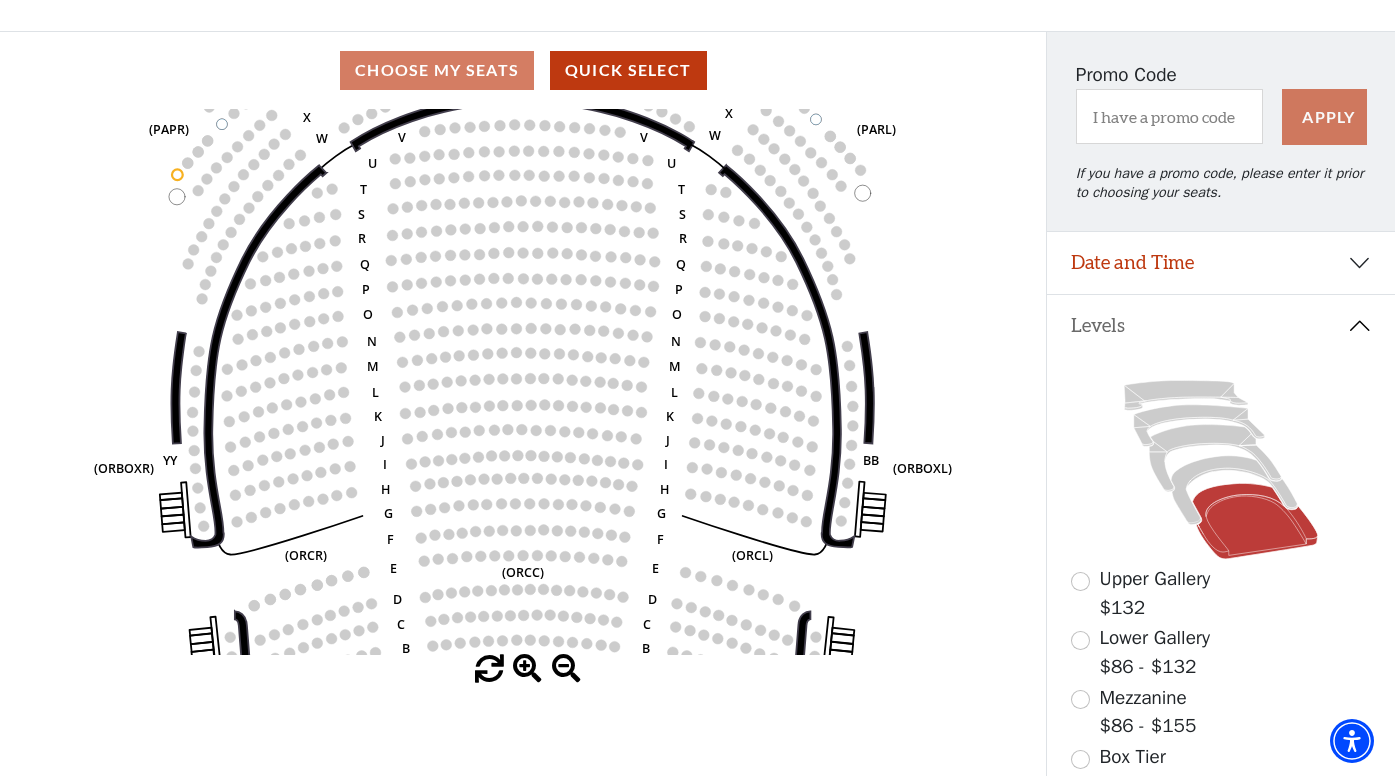 click 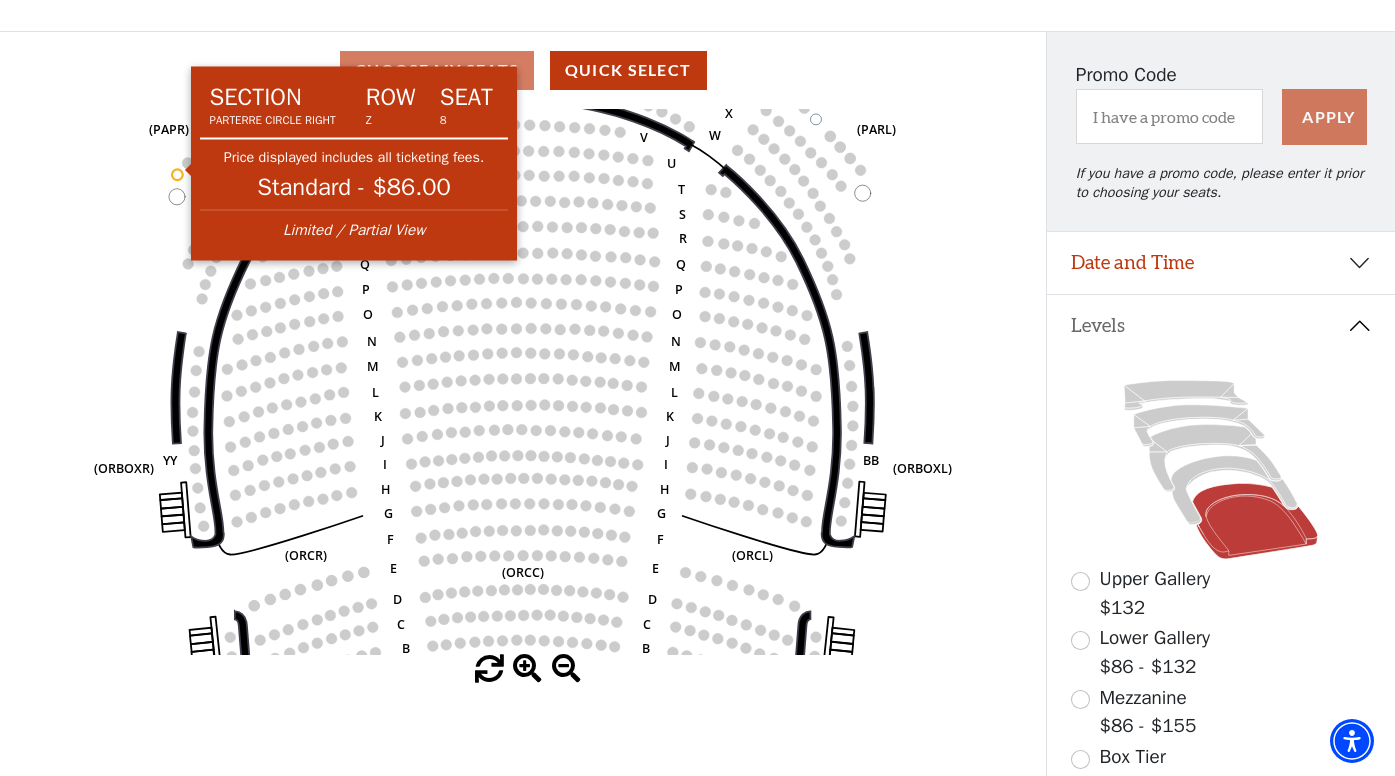 click 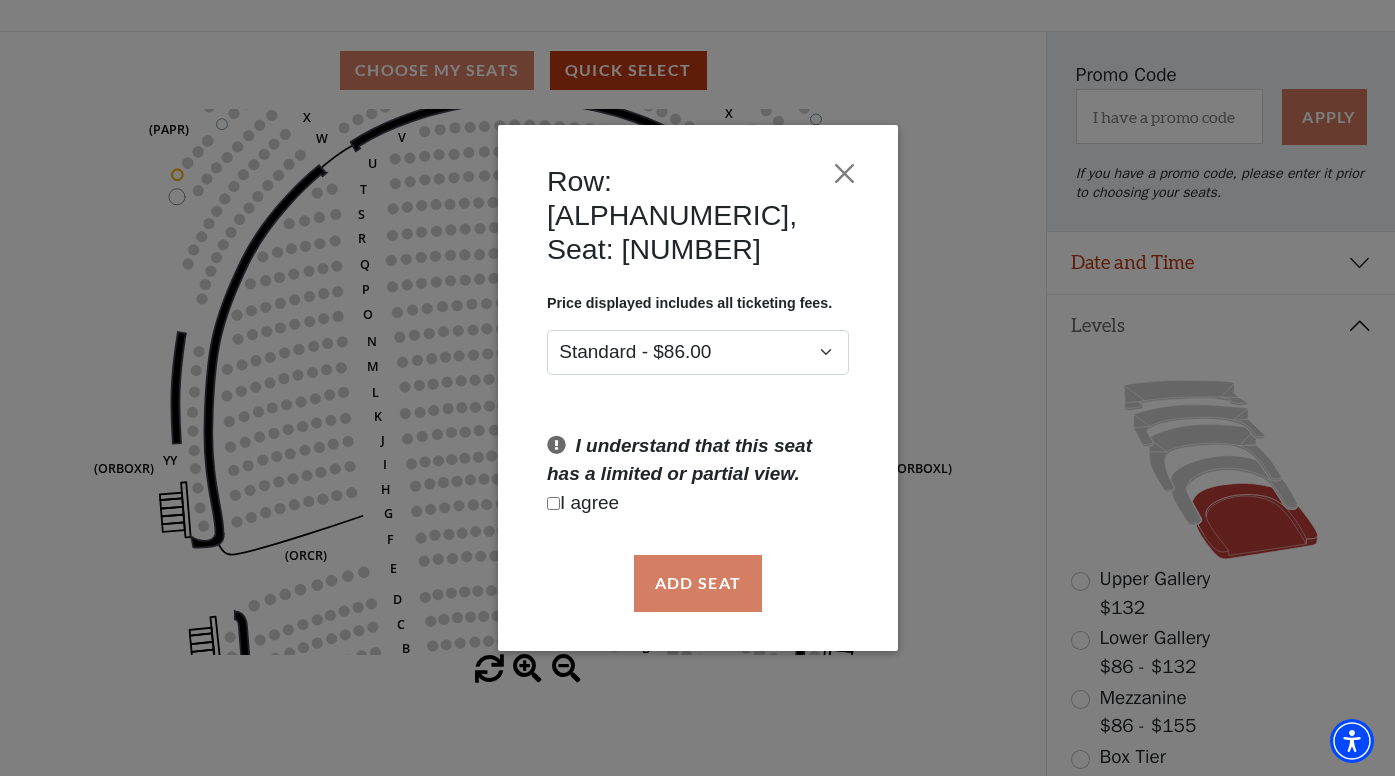 click on "Row: [ALPHANUMERIC], Seat: [NUMBER]
Price displayed includes all ticketing fees.
Standard - [PRICE]    I understand that this seat has a limited or partial view.    I agree
Add Seat" at bounding box center [697, 388] 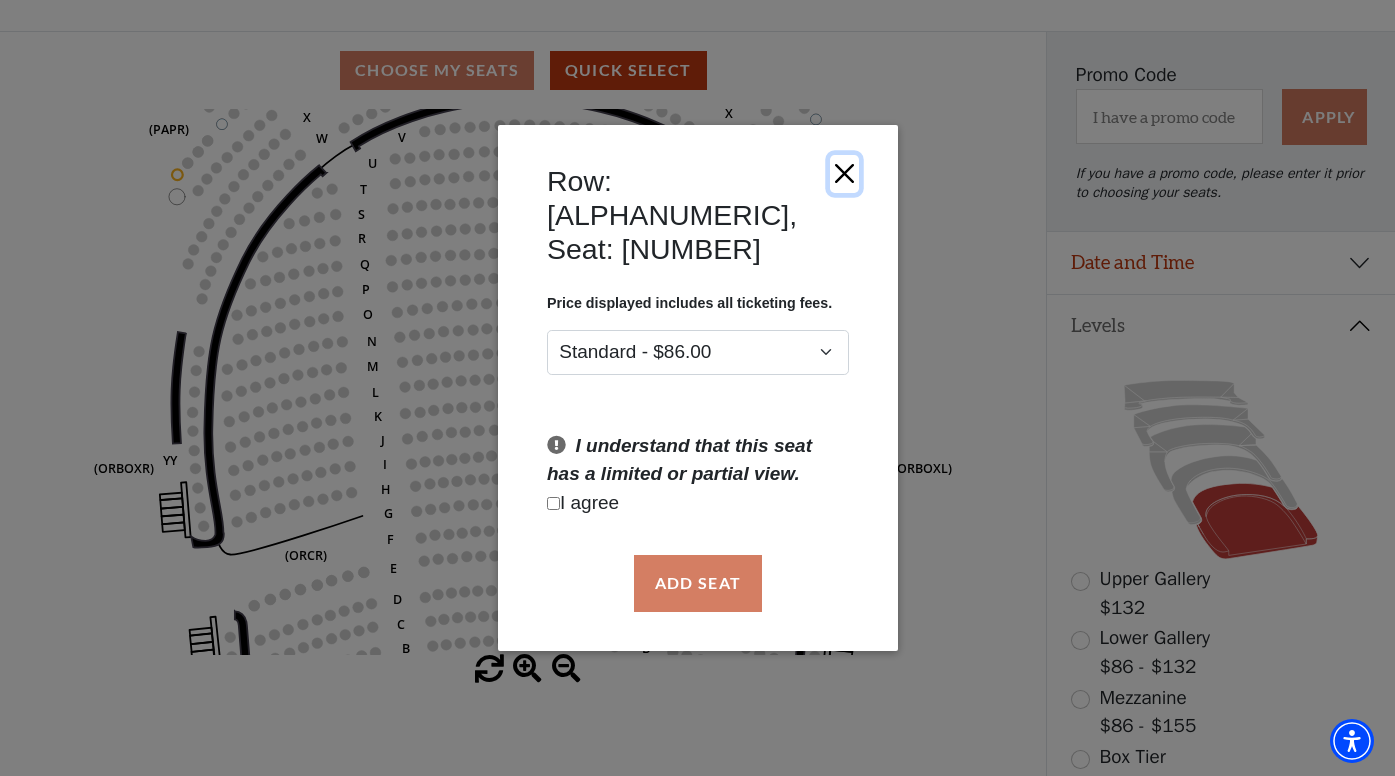 click at bounding box center [843, 174] 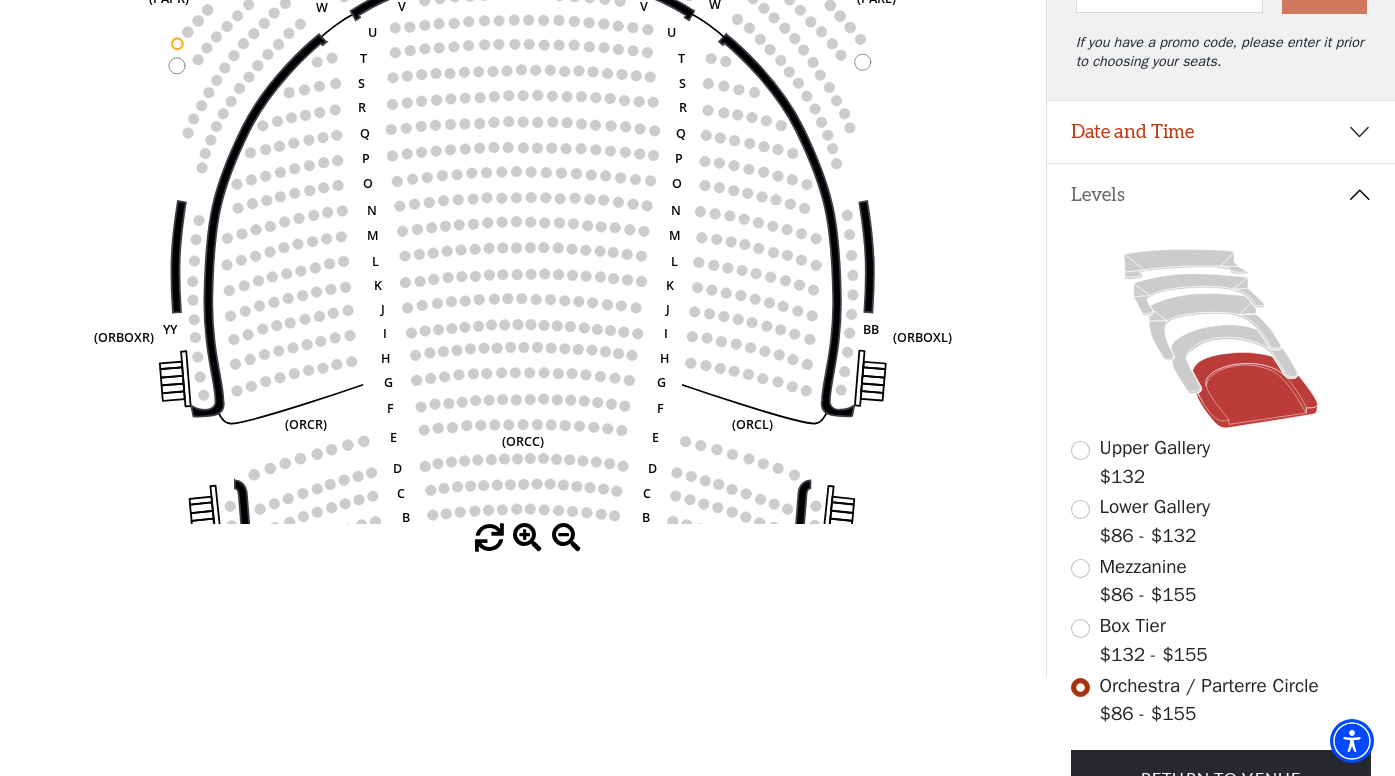 scroll, scrollTop: 272, scrollLeft: 0, axis: vertical 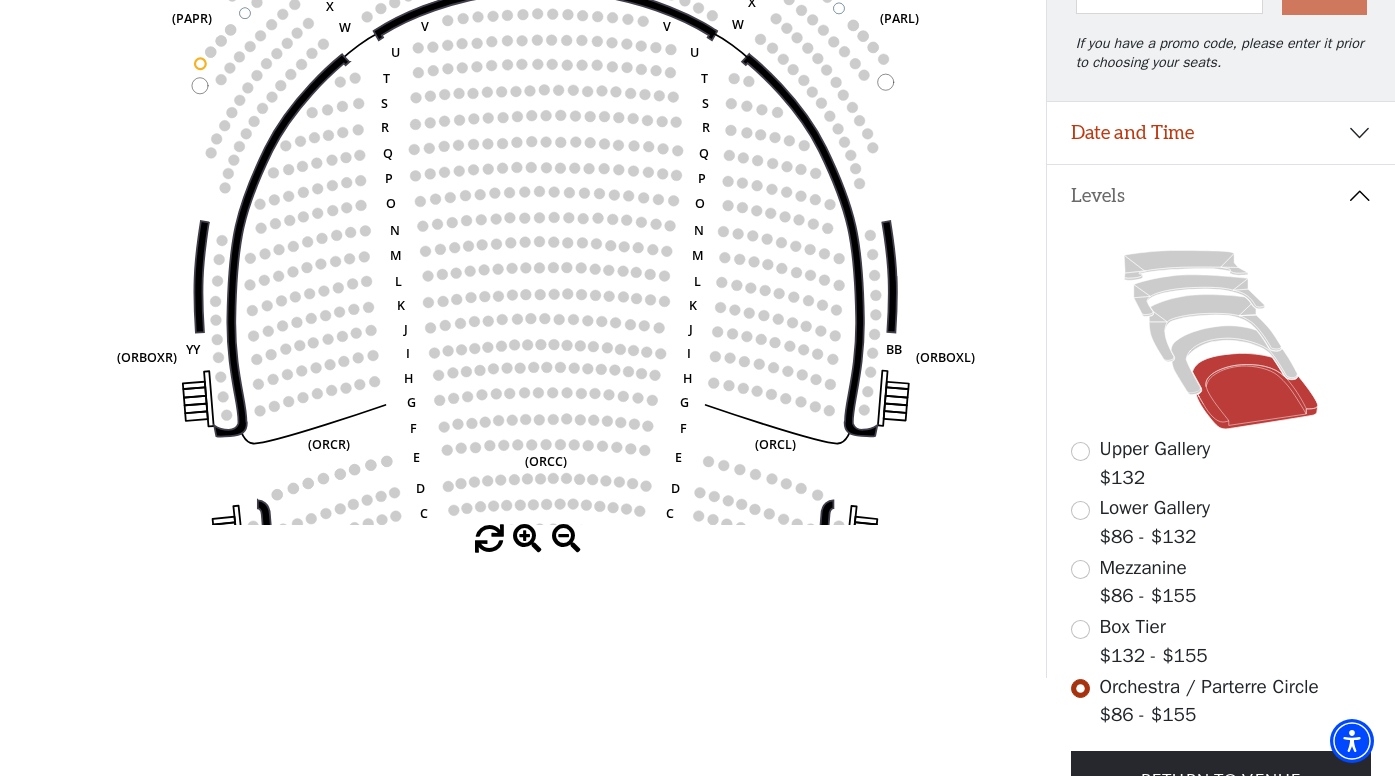 drag, startPoint x: 564, startPoint y: 467, endPoint x: 587, endPoint y: 485, distance: 29.206163 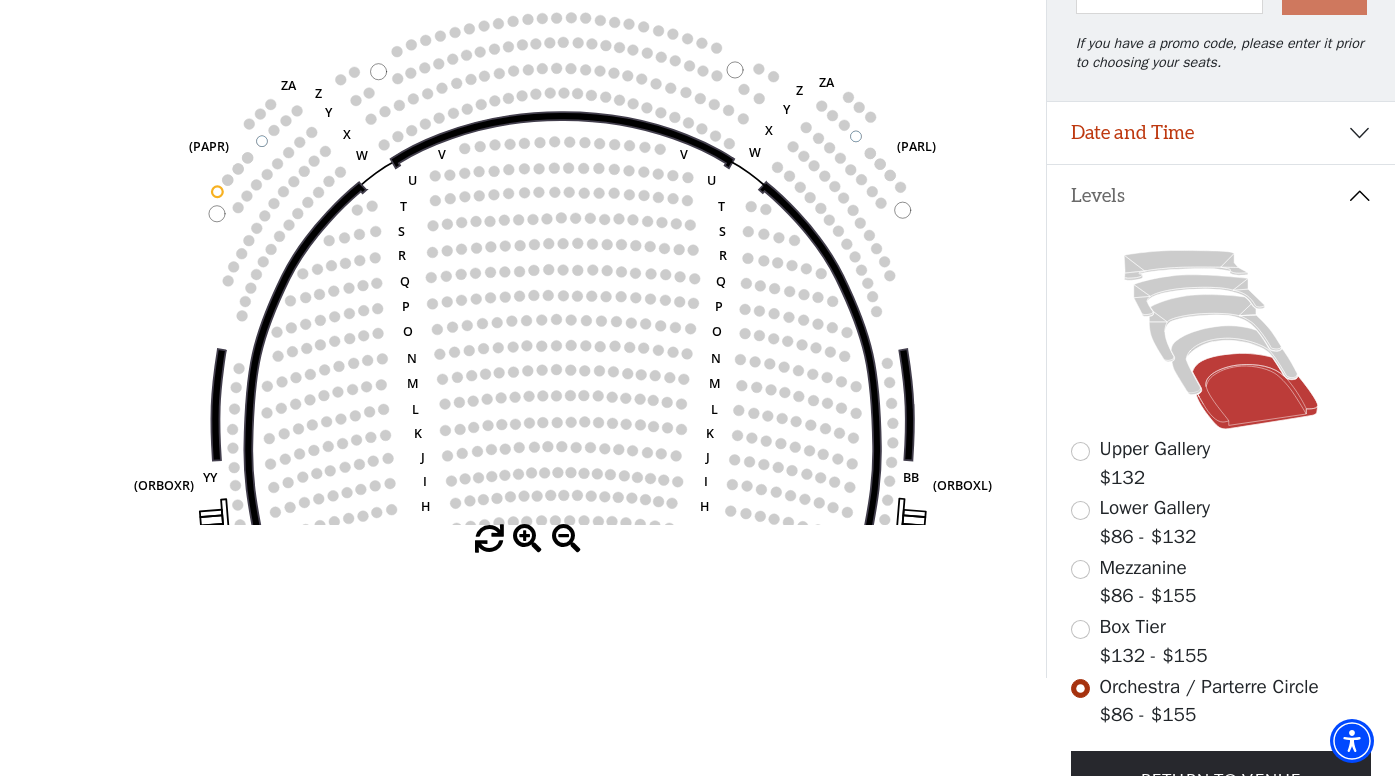 drag, startPoint x: 555, startPoint y: 302, endPoint x: 572, endPoint y: 427, distance: 126.1507 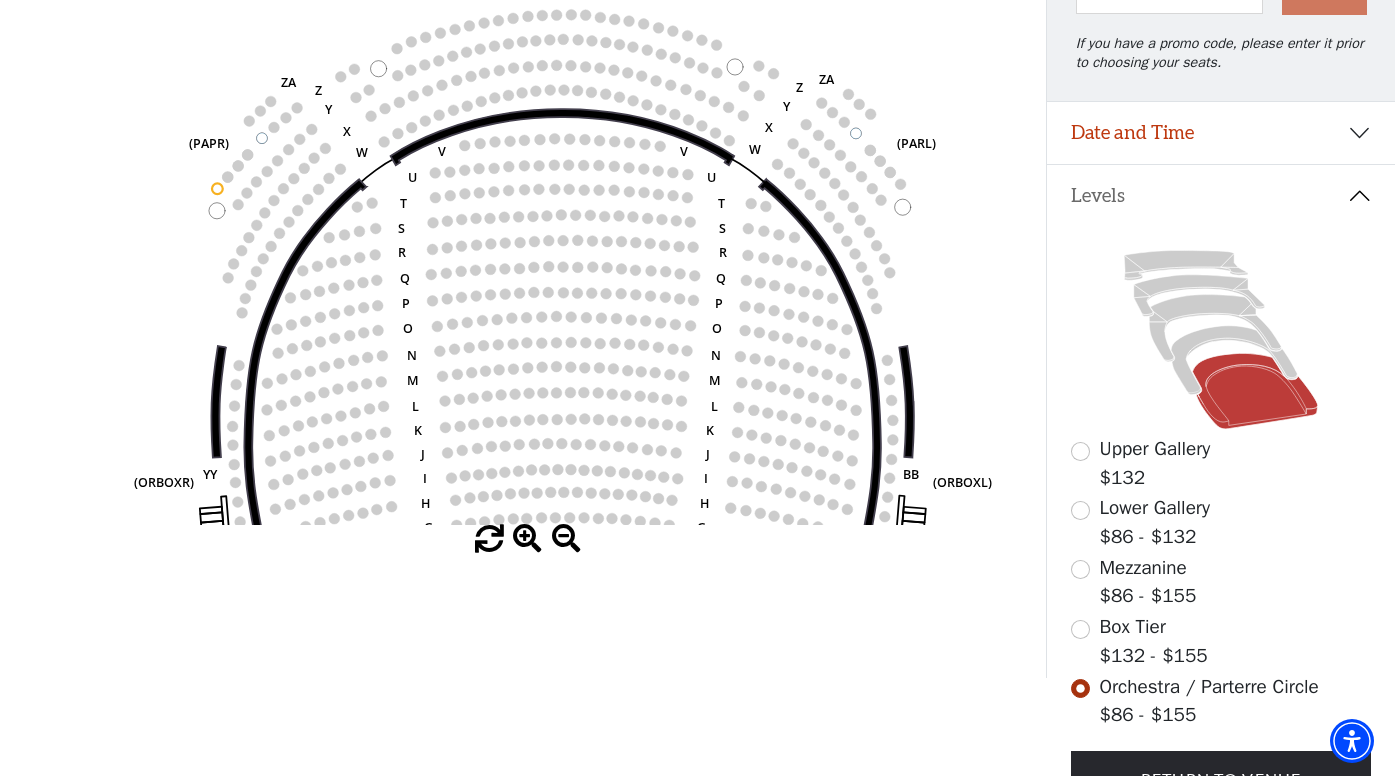click 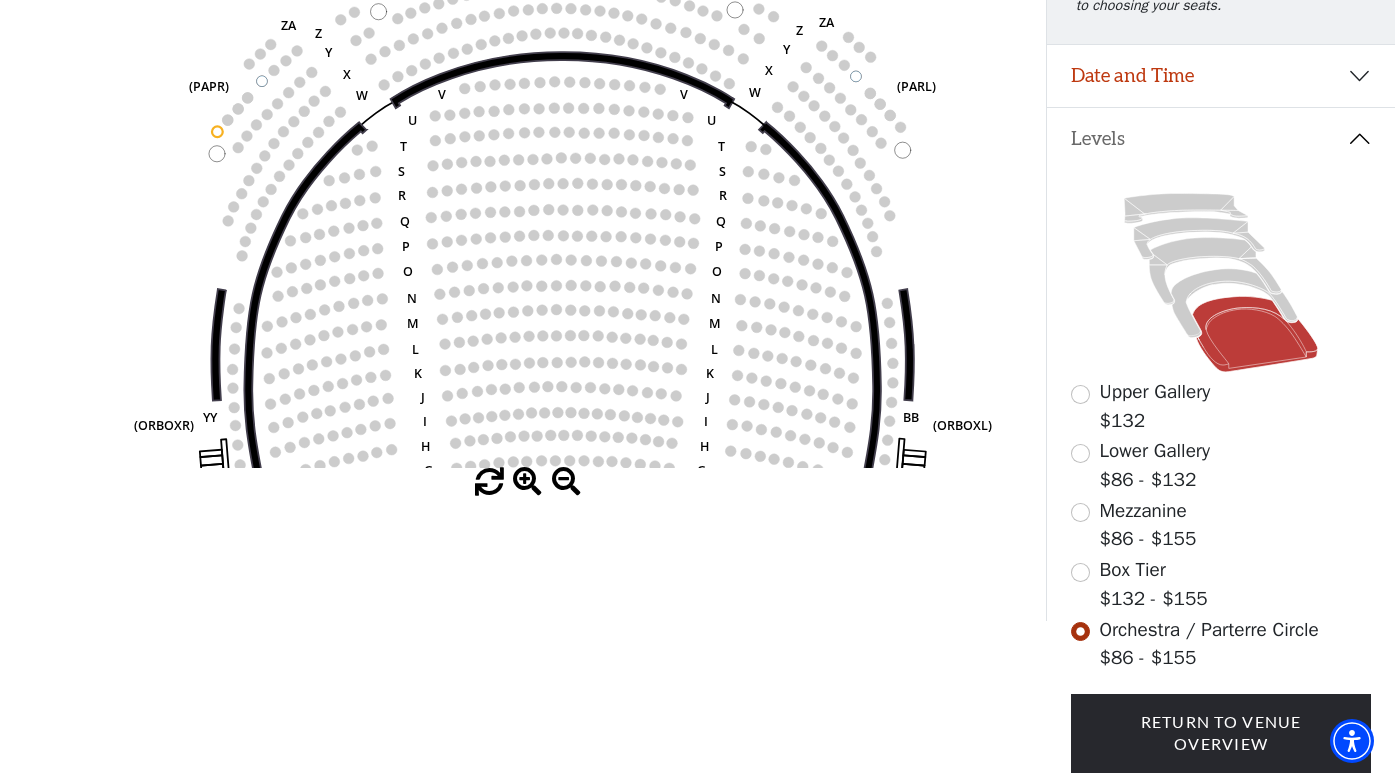scroll, scrollTop: 330, scrollLeft: 0, axis: vertical 